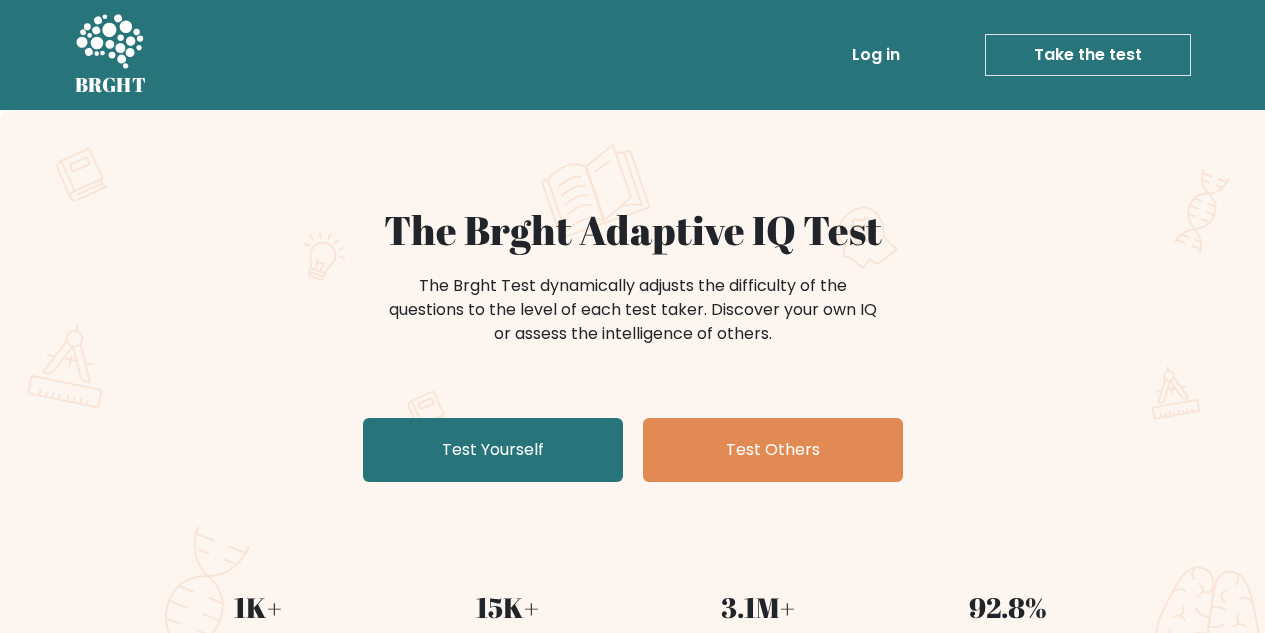 scroll, scrollTop: 0, scrollLeft: 0, axis: both 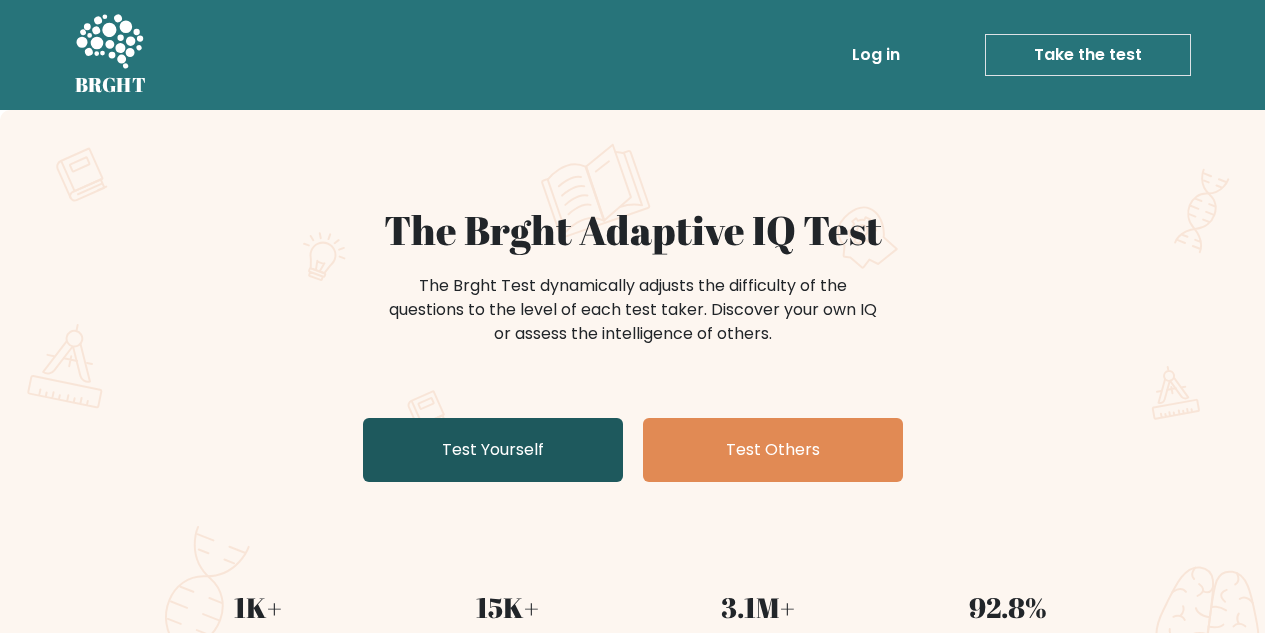click on "Test Yourself" at bounding box center [493, 450] 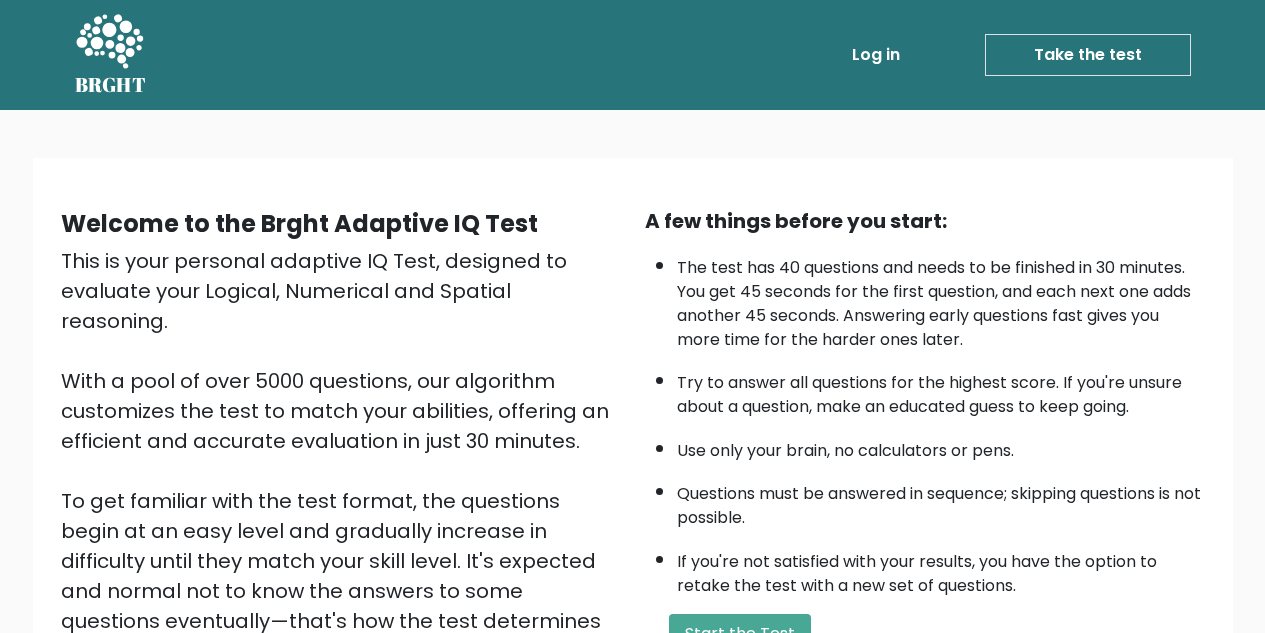 scroll, scrollTop: 283, scrollLeft: 0, axis: vertical 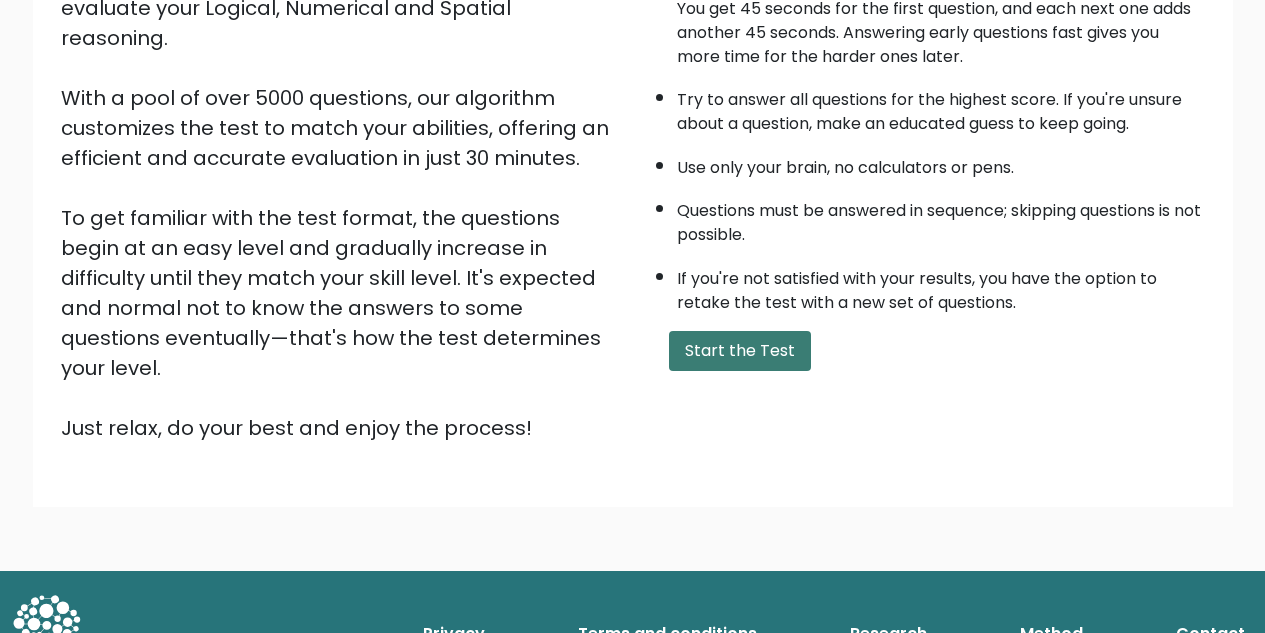 click on "Start the Test" at bounding box center (740, 351) 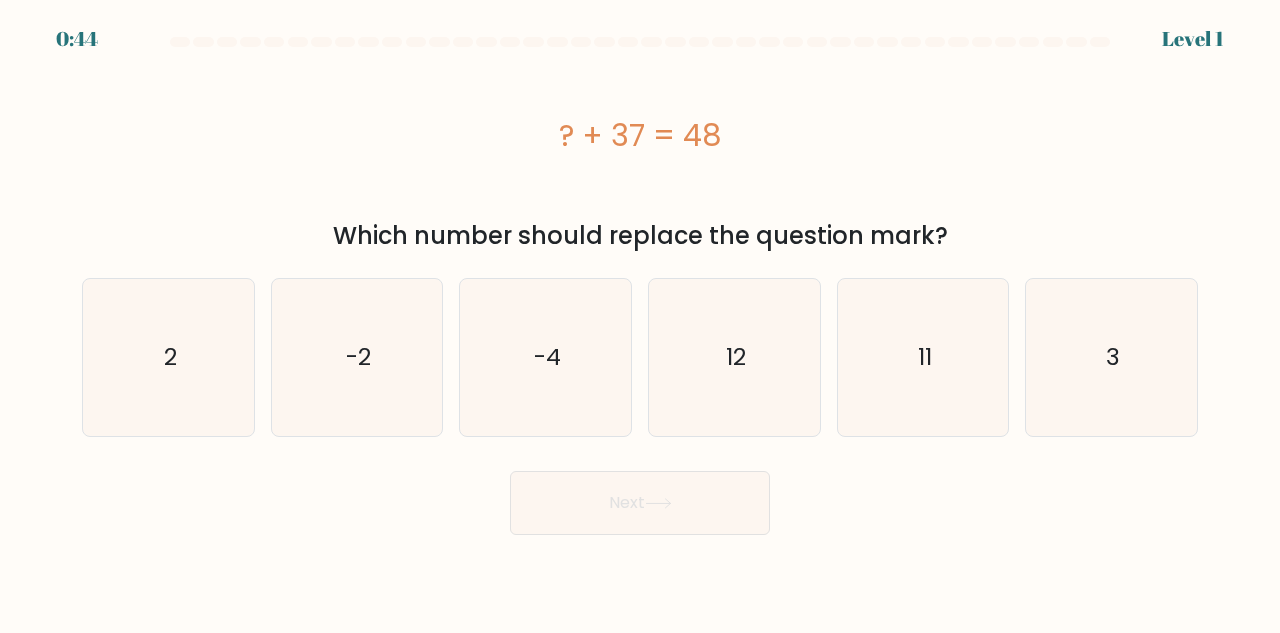 scroll, scrollTop: 0, scrollLeft: 0, axis: both 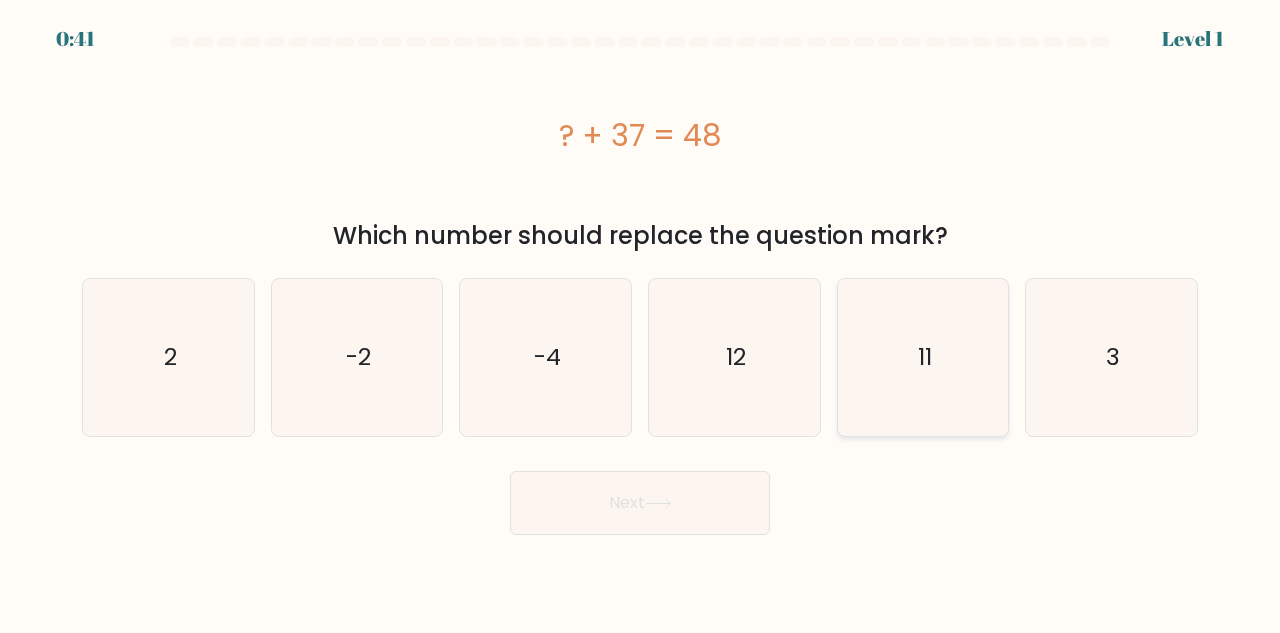 click on "11" 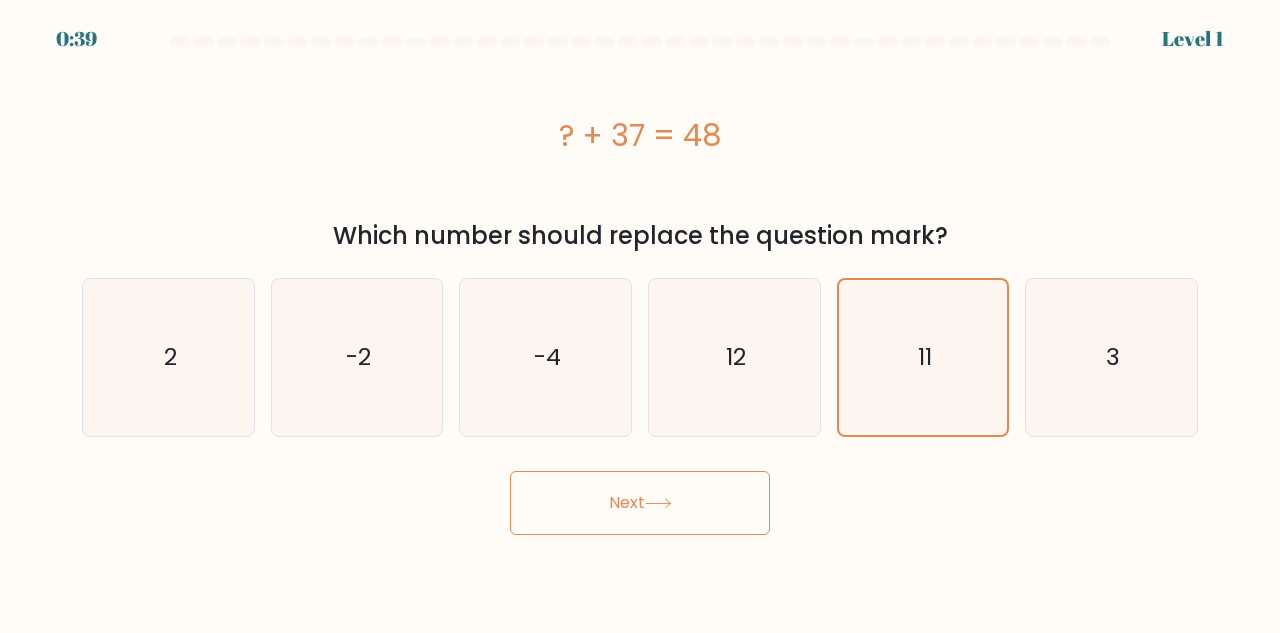 click on "Next" at bounding box center [640, 503] 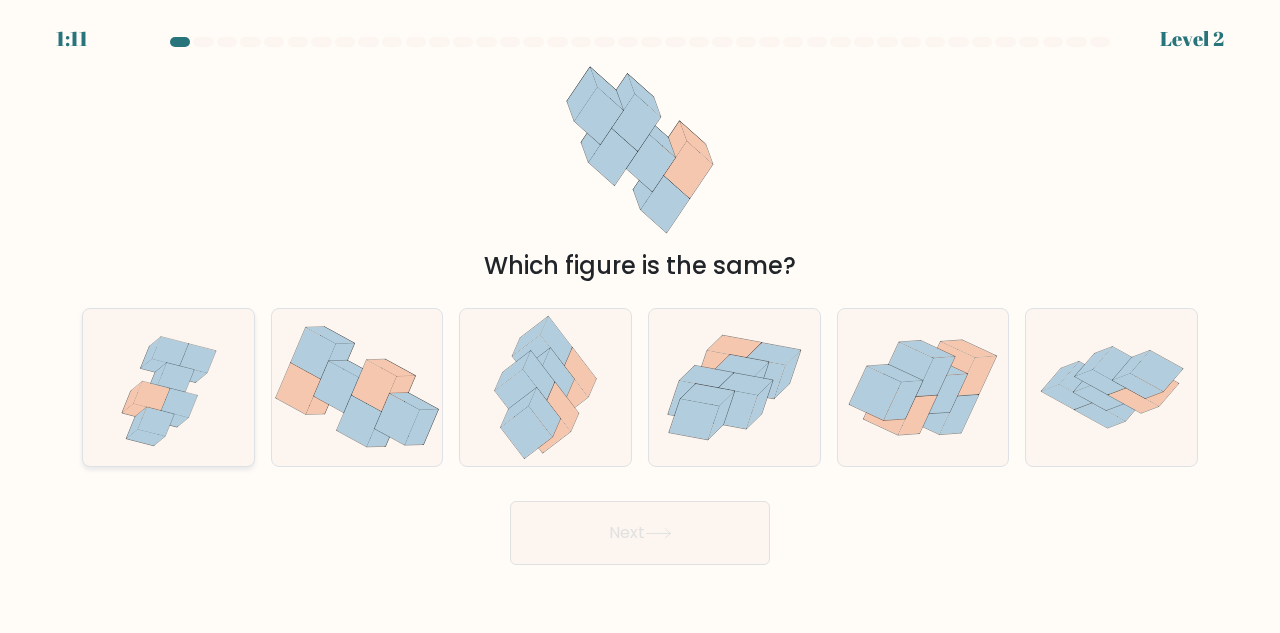 click 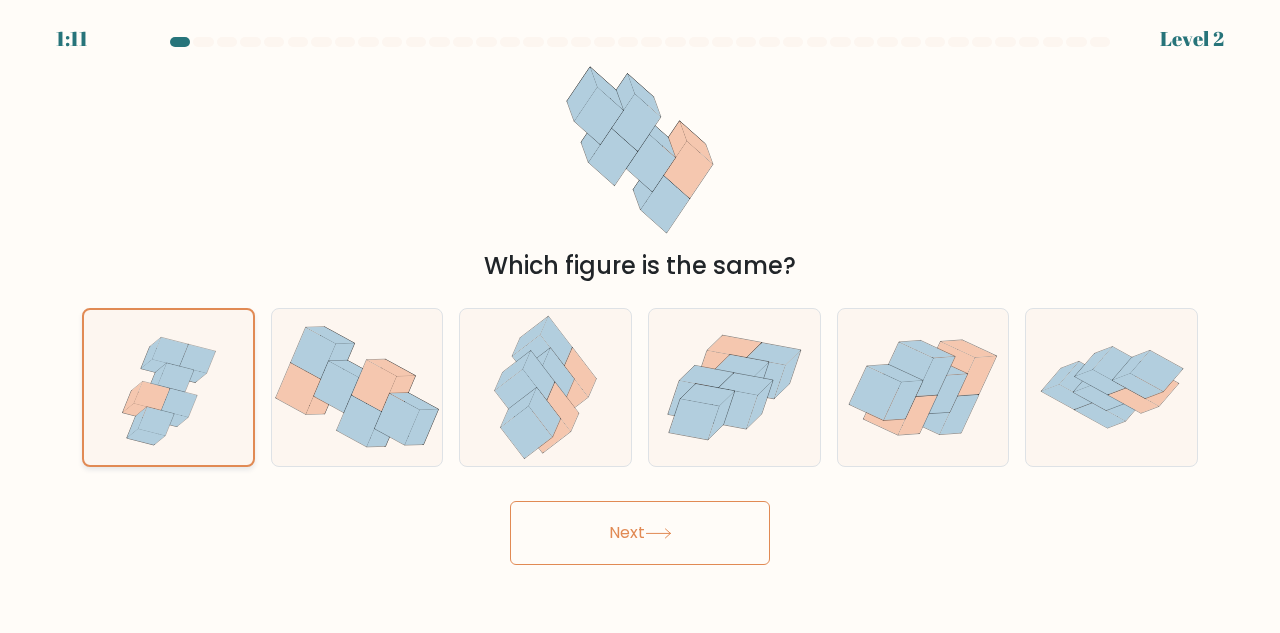 click 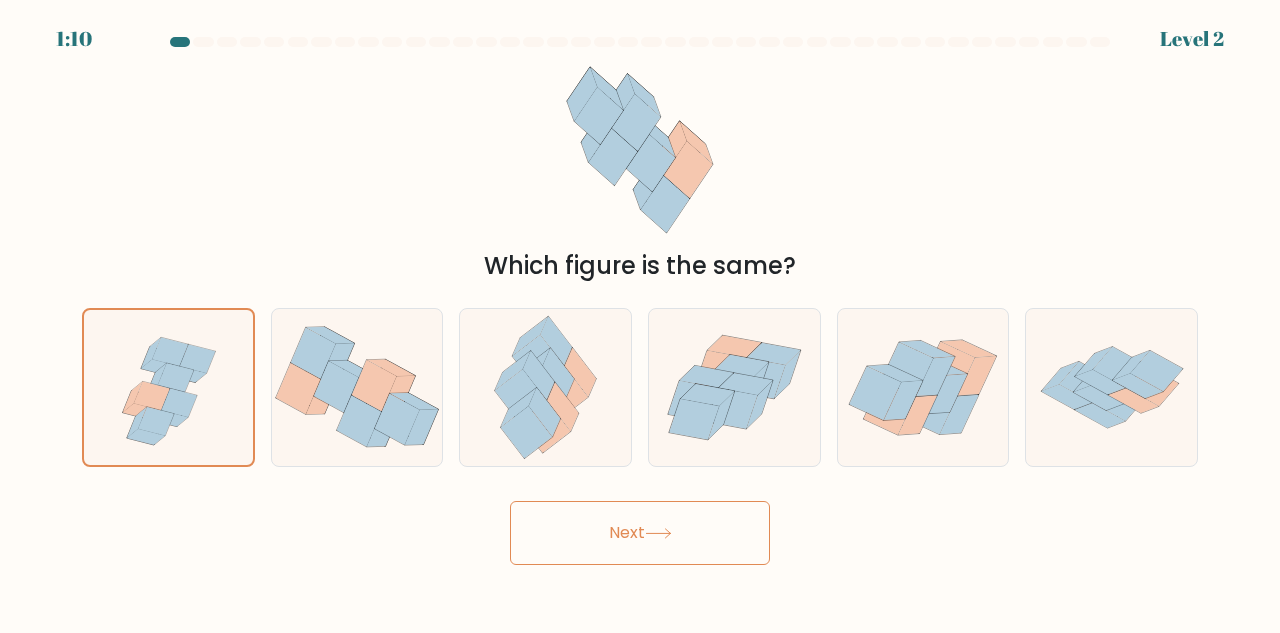click on "e." at bounding box center (923, 387) 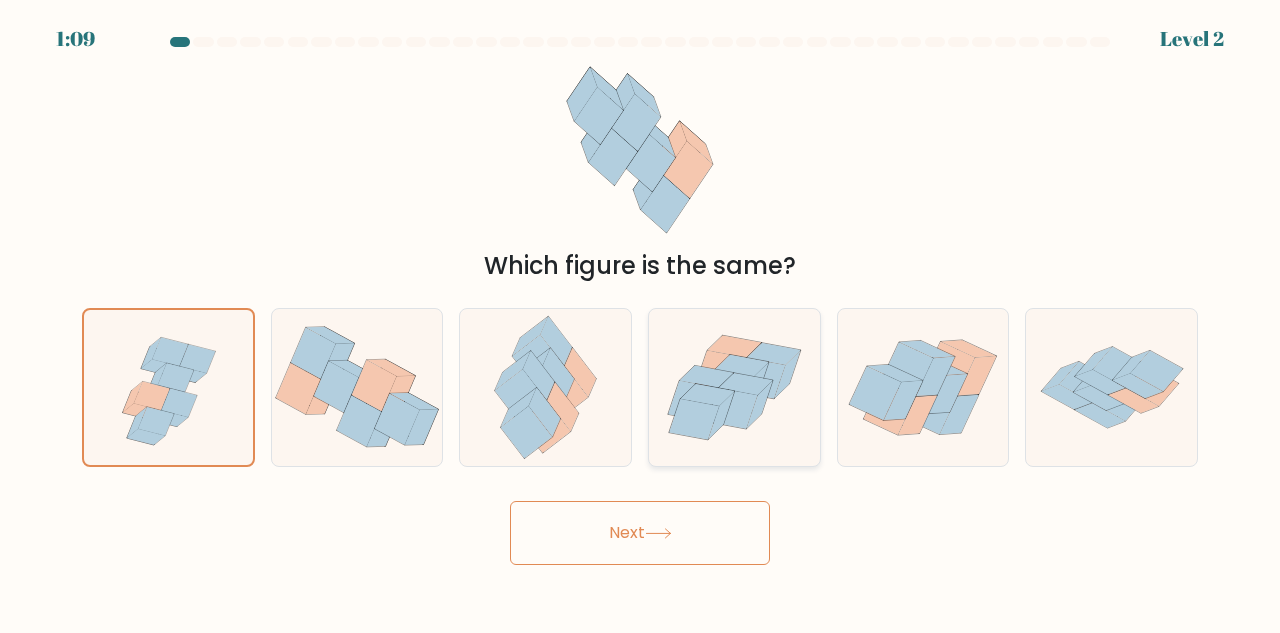 click 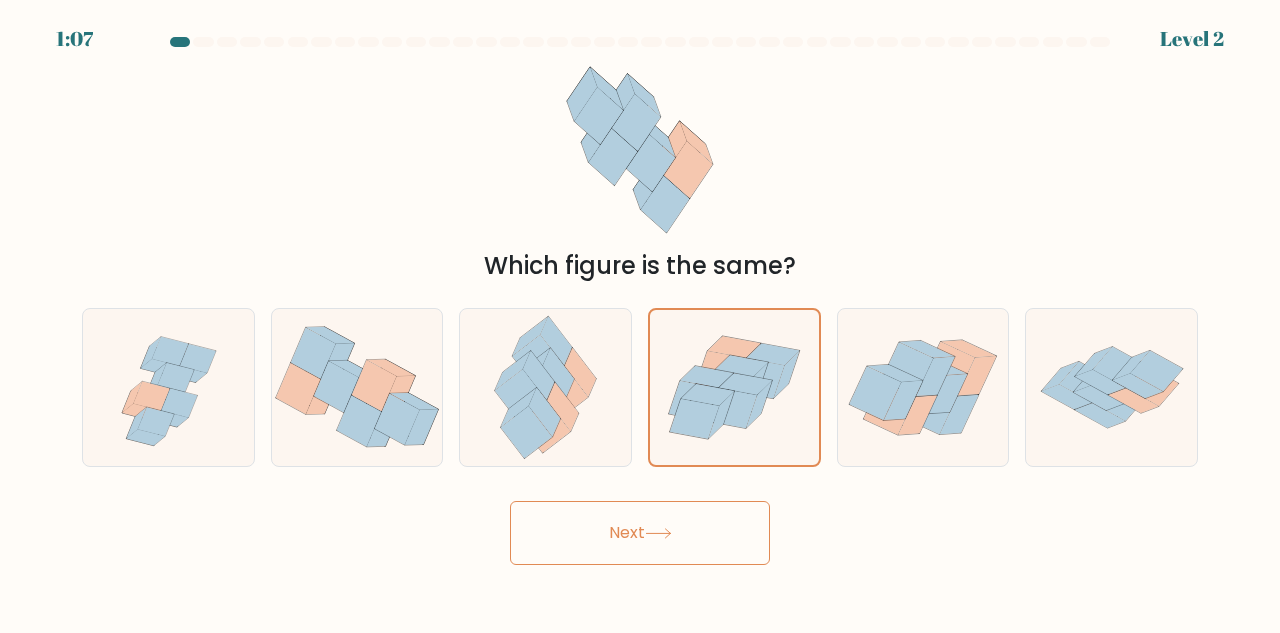 click on "Next" at bounding box center [640, 533] 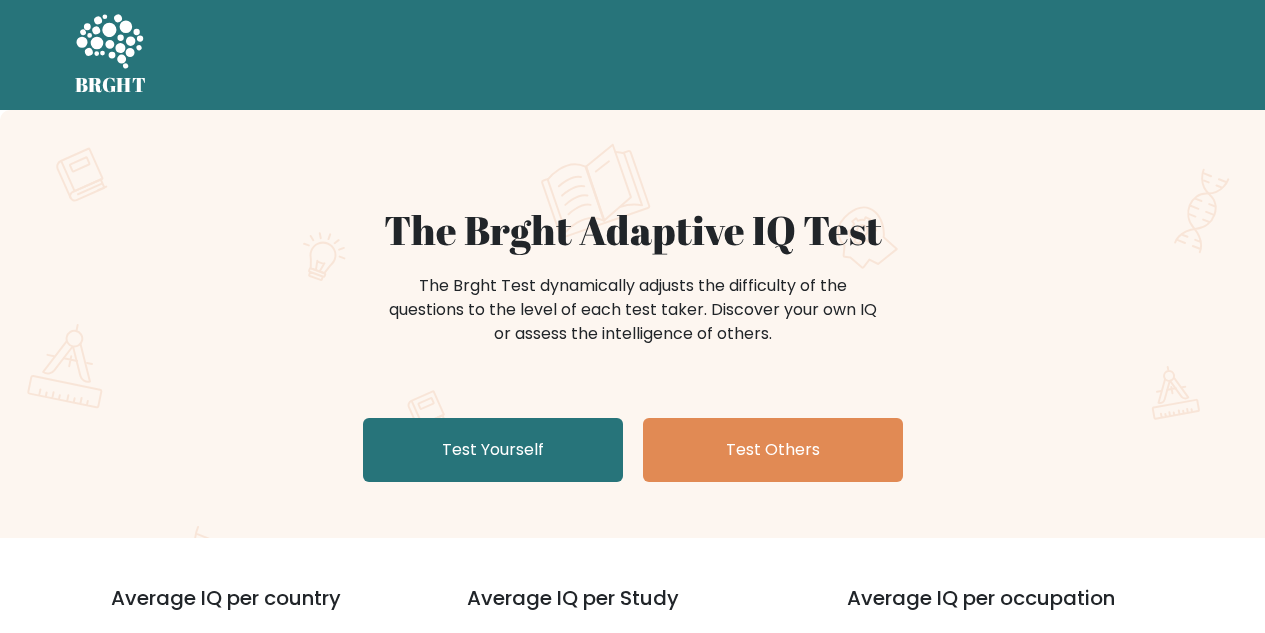 scroll, scrollTop: 0, scrollLeft: 0, axis: both 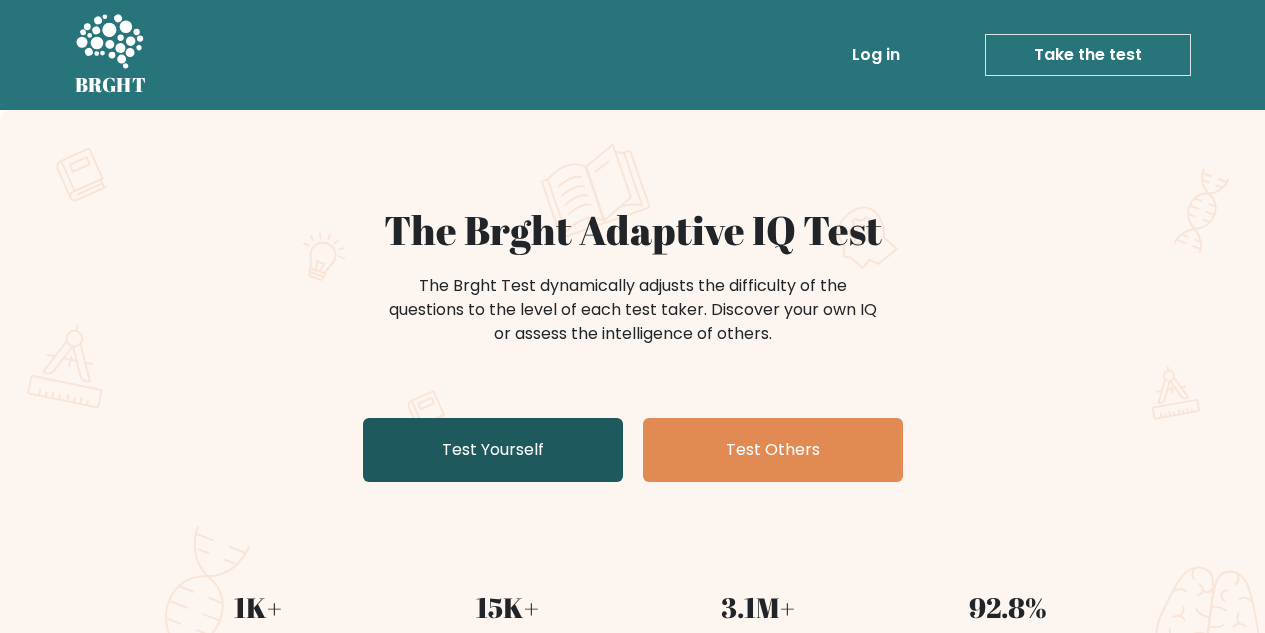 click on "Test Yourself" at bounding box center (493, 450) 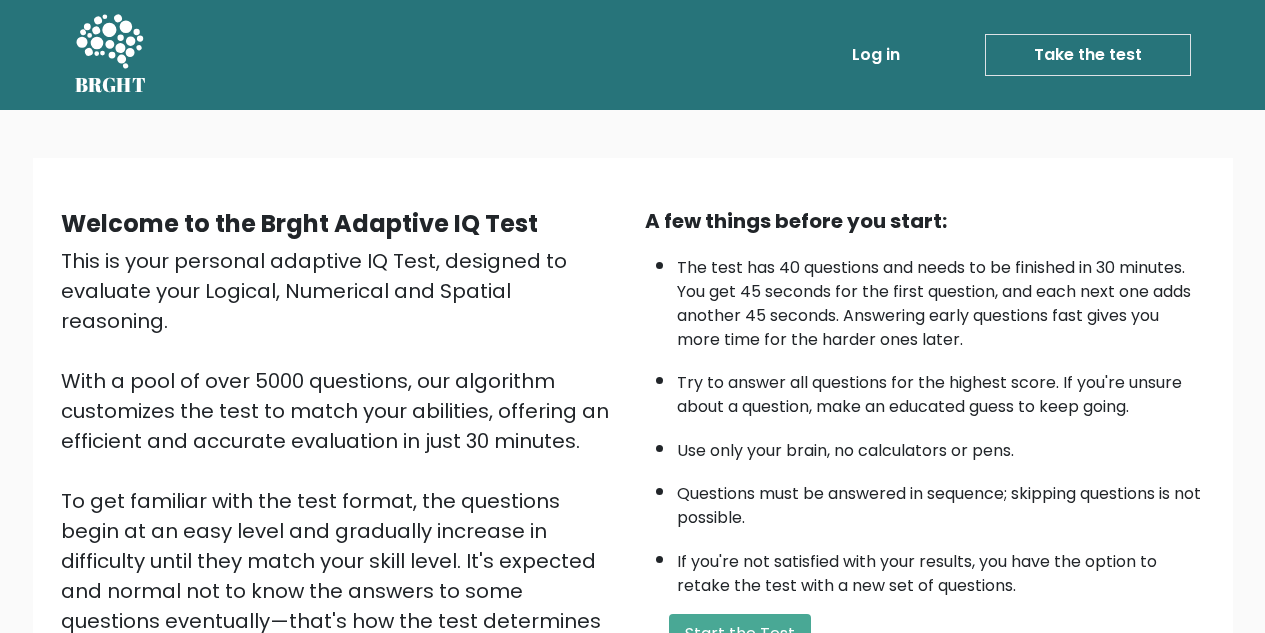 scroll, scrollTop: 283, scrollLeft: 0, axis: vertical 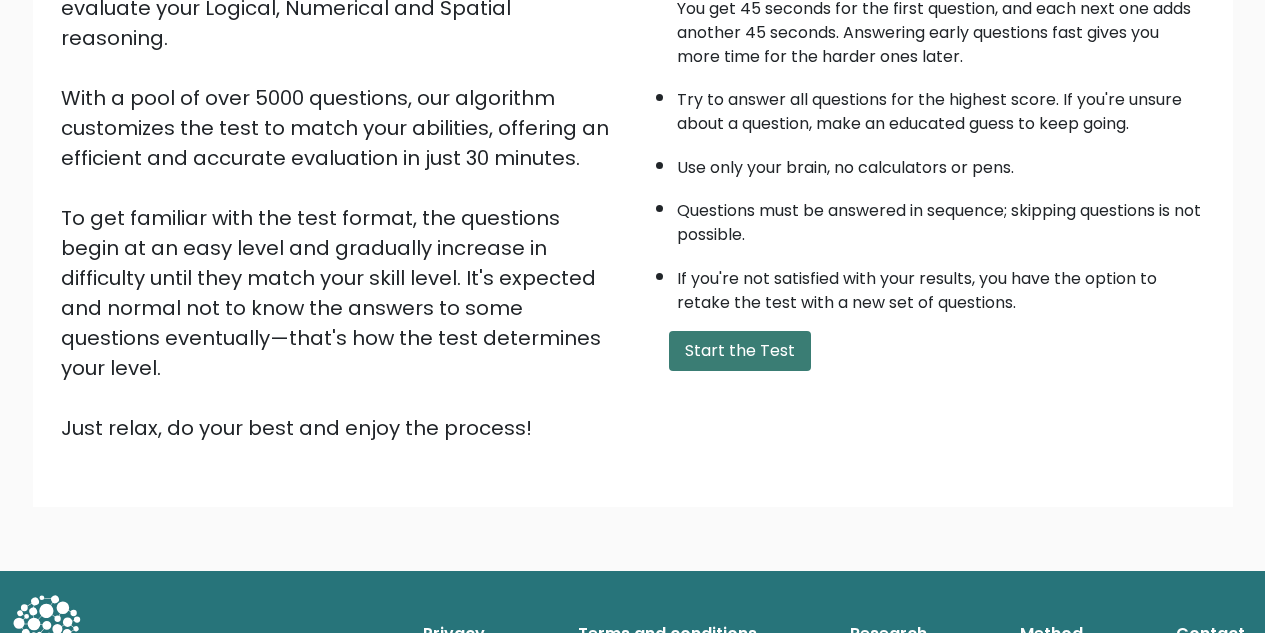 click on "Start the Test" at bounding box center (740, 351) 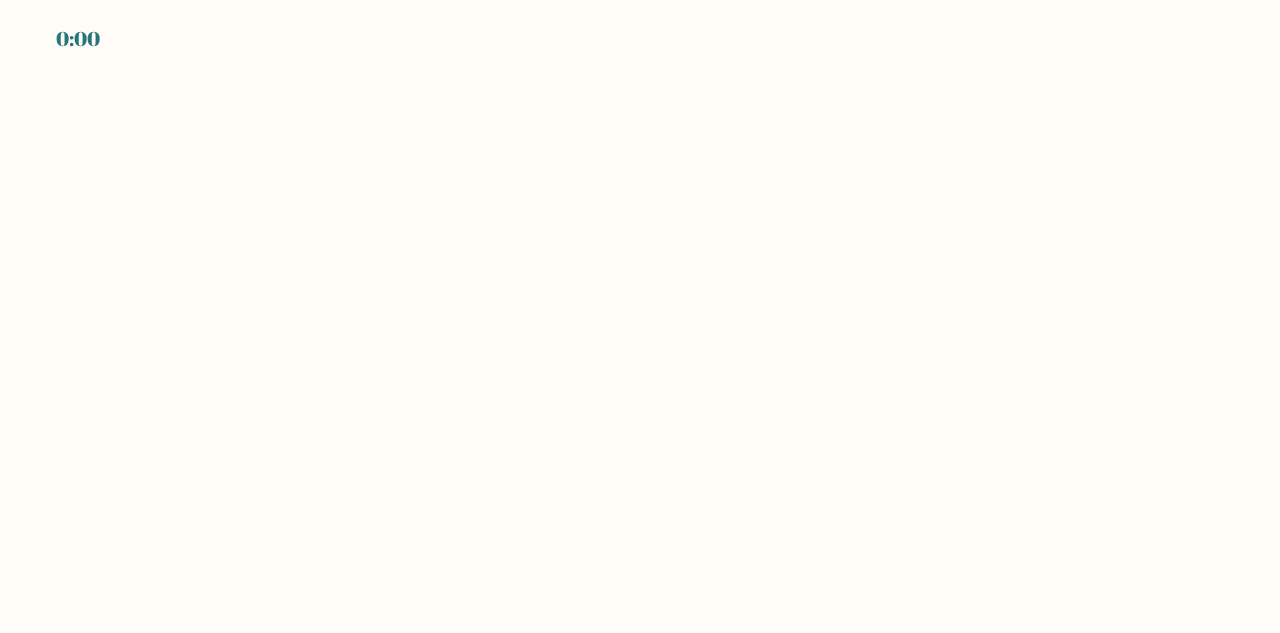 scroll, scrollTop: 0, scrollLeft: 0, axis: both 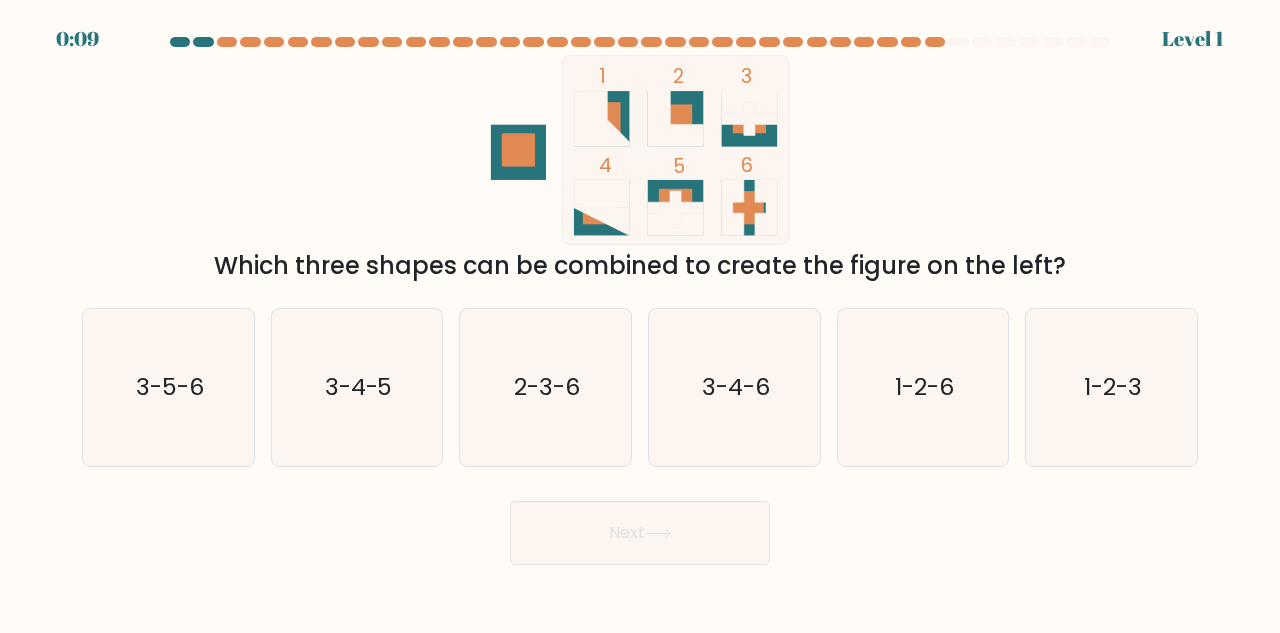 click on "1
2
3
4
5
6
Which three shapes can be combined to create the figure on the left?" at bounding box center (640, 169) 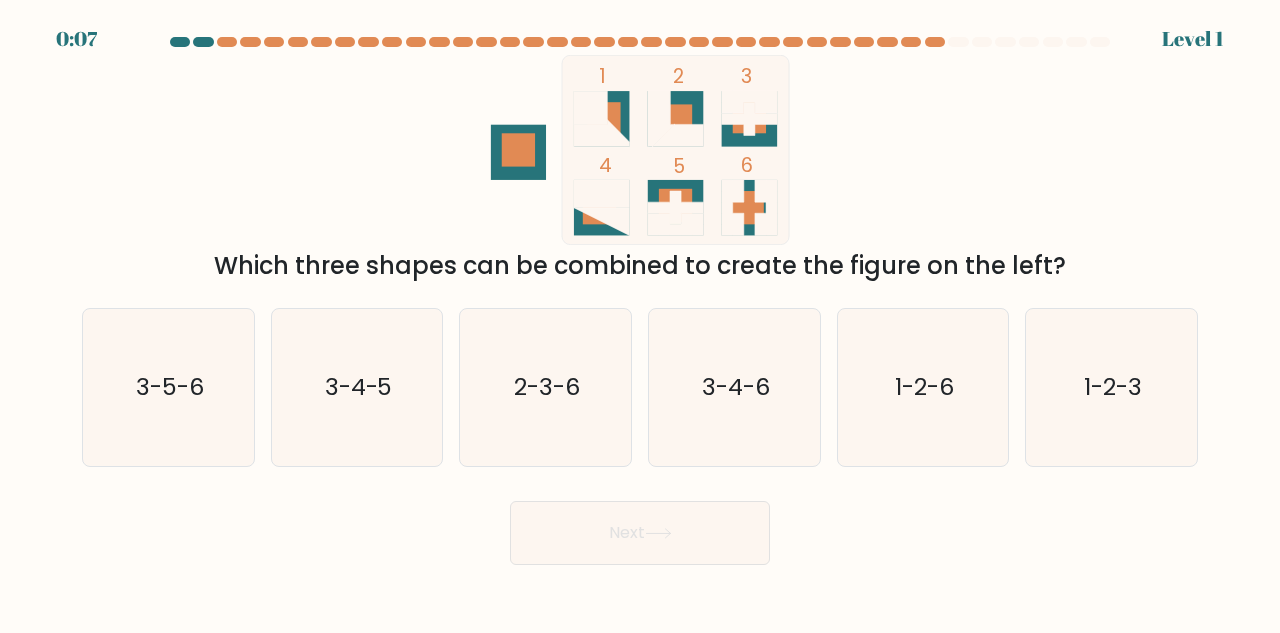 click at bounding box center [640, 301] 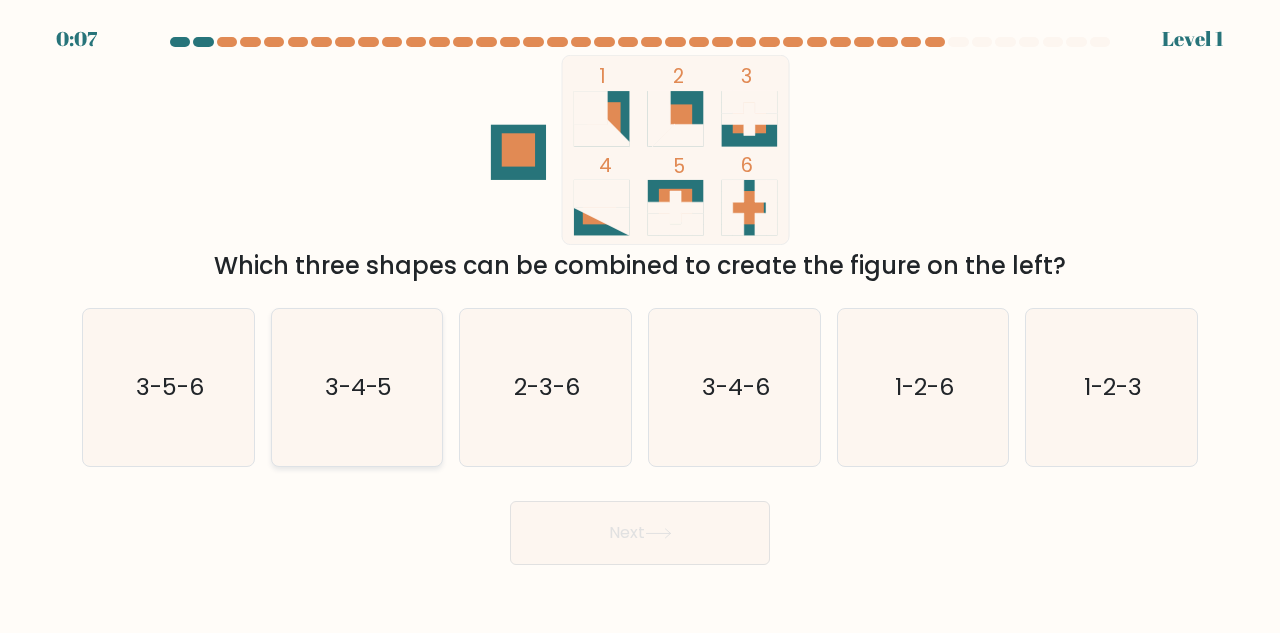 click on "3-4-5" 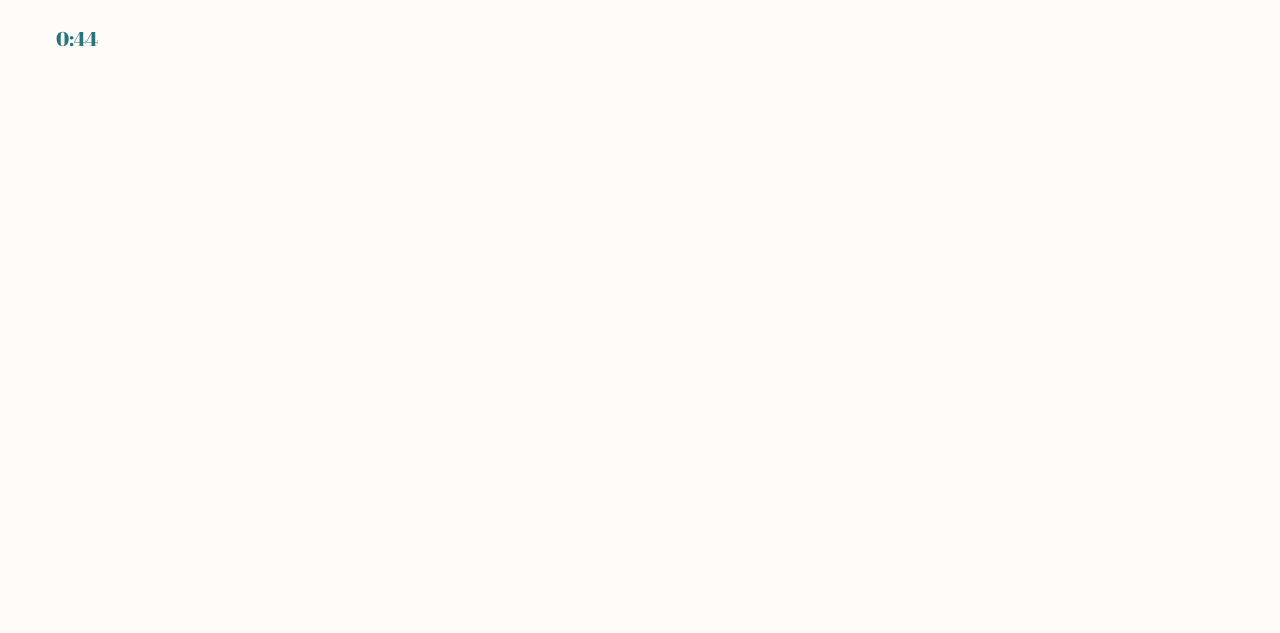 scroll, scrollTop: 0, scrollLeft: 0, axis: both 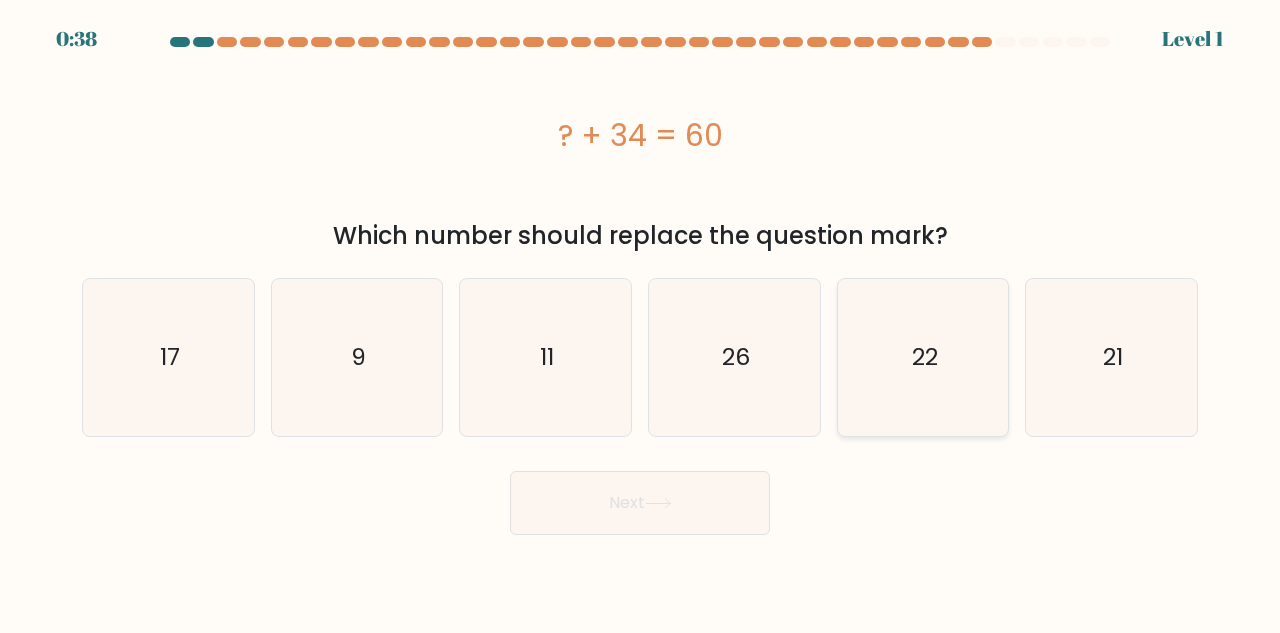 click on "22" 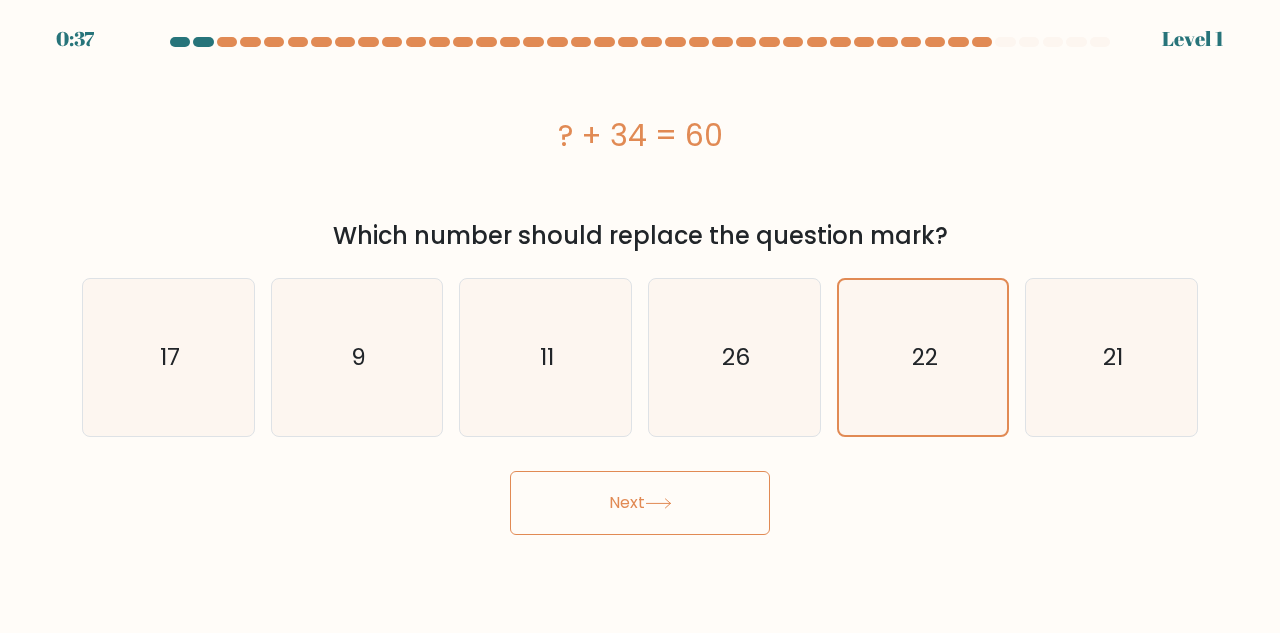 click on "Next" at bounding box center [640, 503] 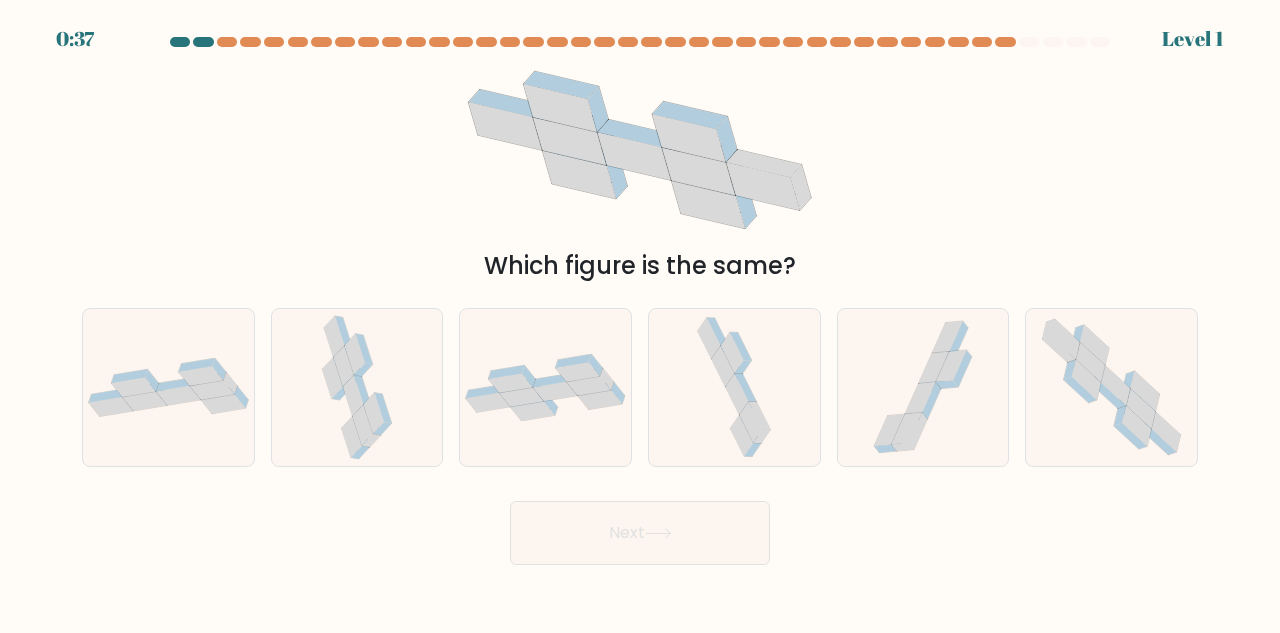 click on "e." at bounding box center [923, 387] 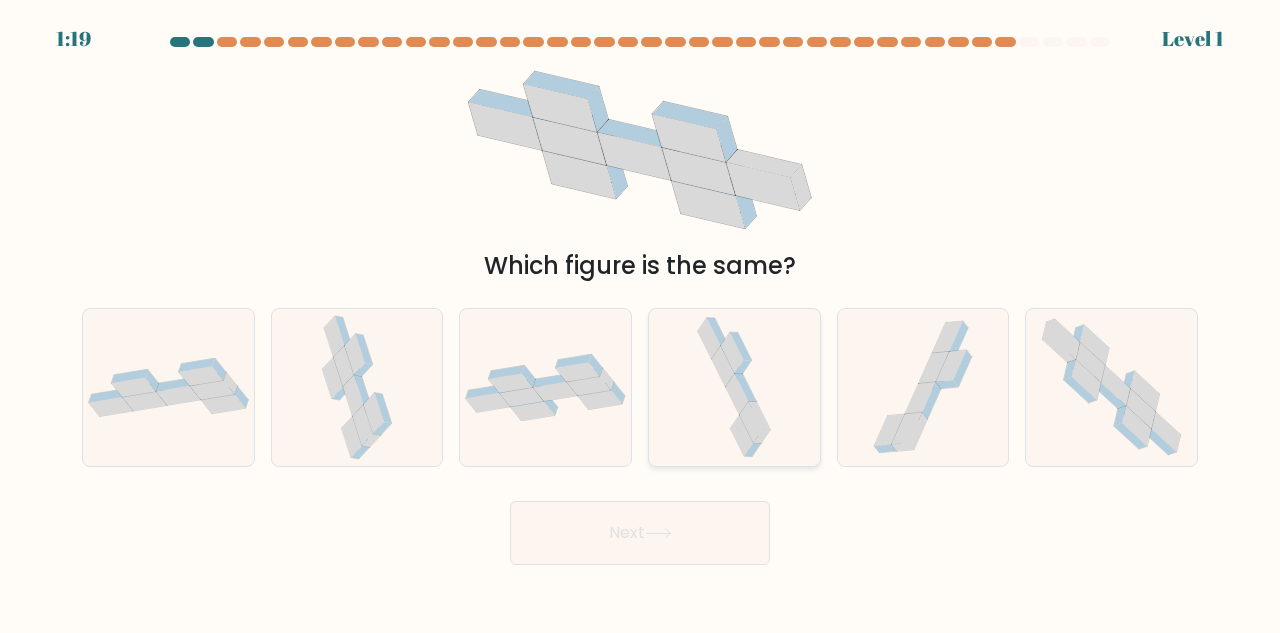 click at bounding box center [734, 387] 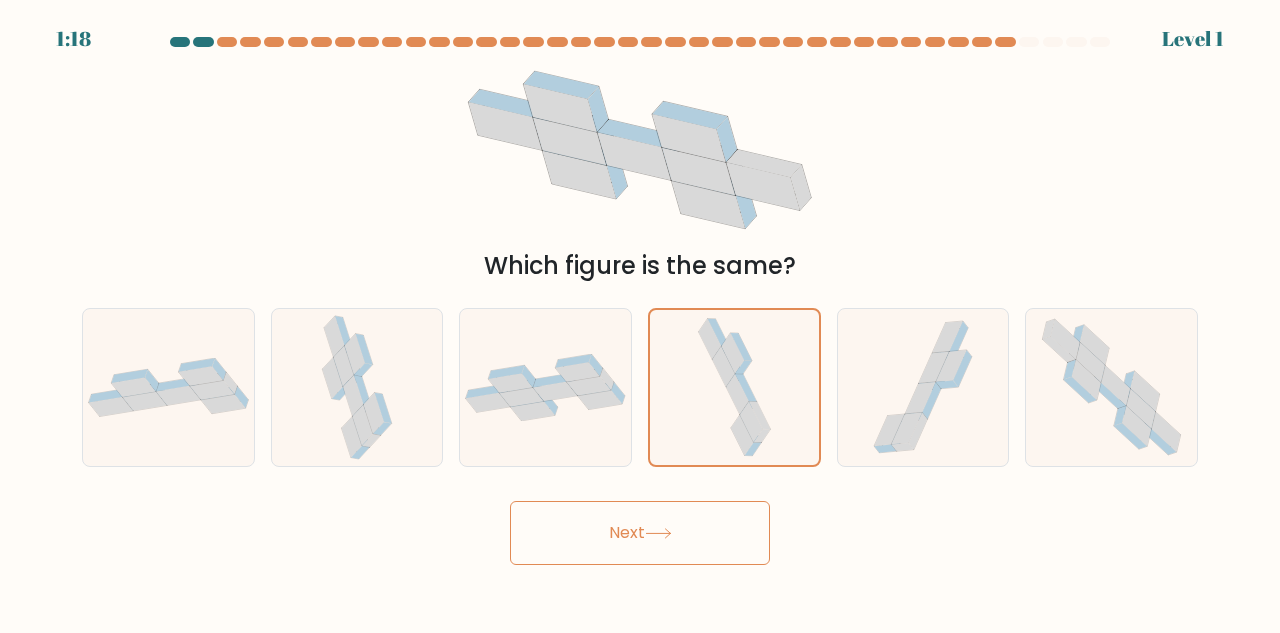 click on "Next" at bounding box center (640, 533) 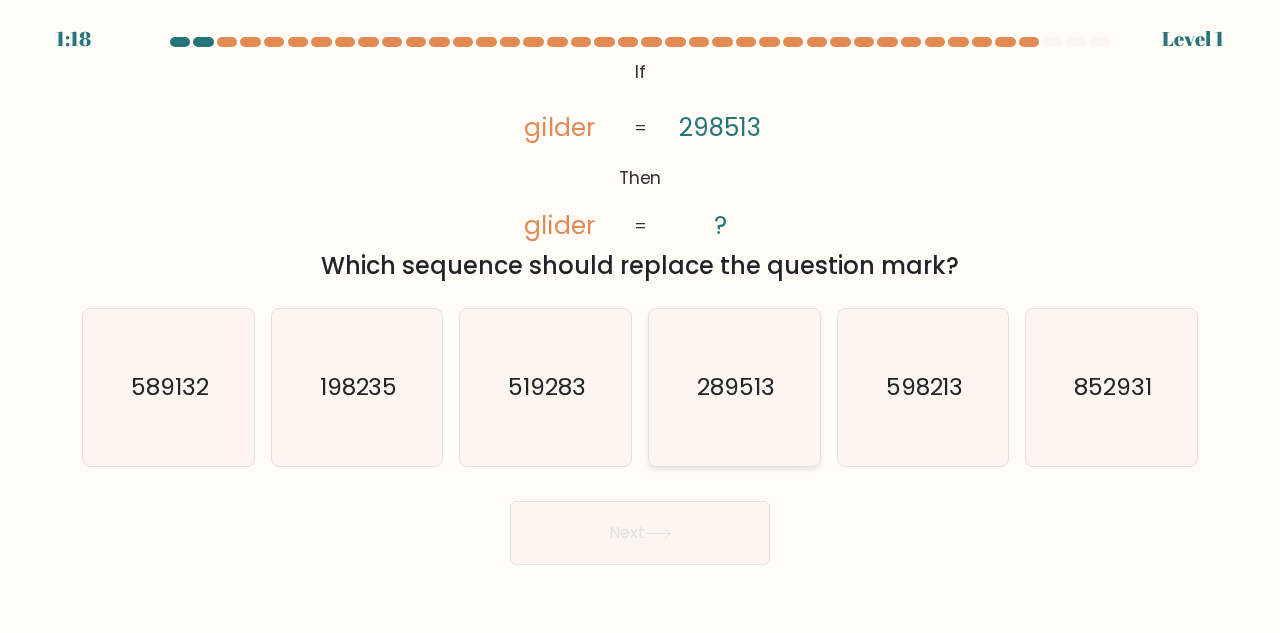 click on "289513" 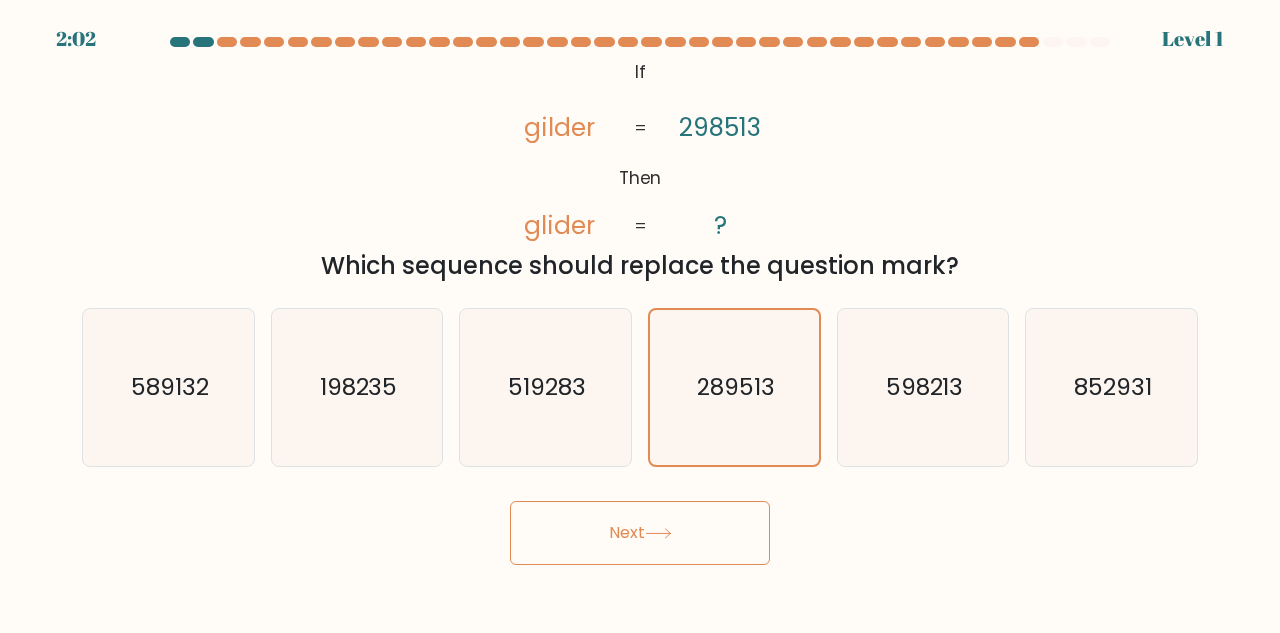 click on "Next" at bounding box center (640, 533) 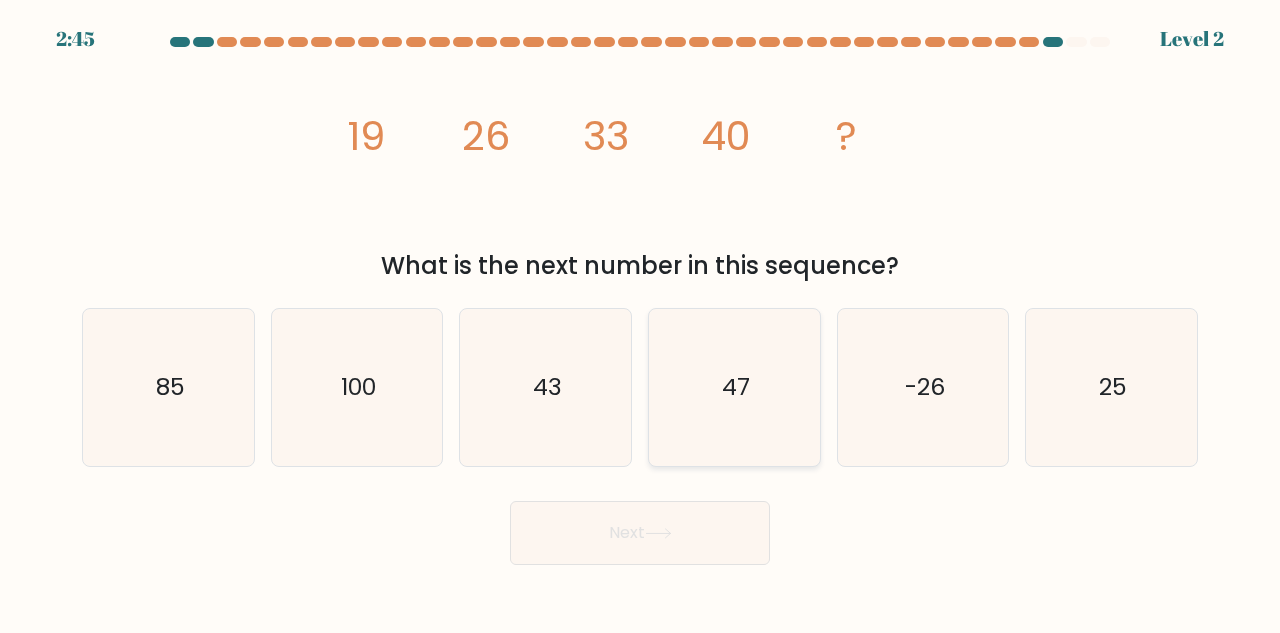 click on "47" 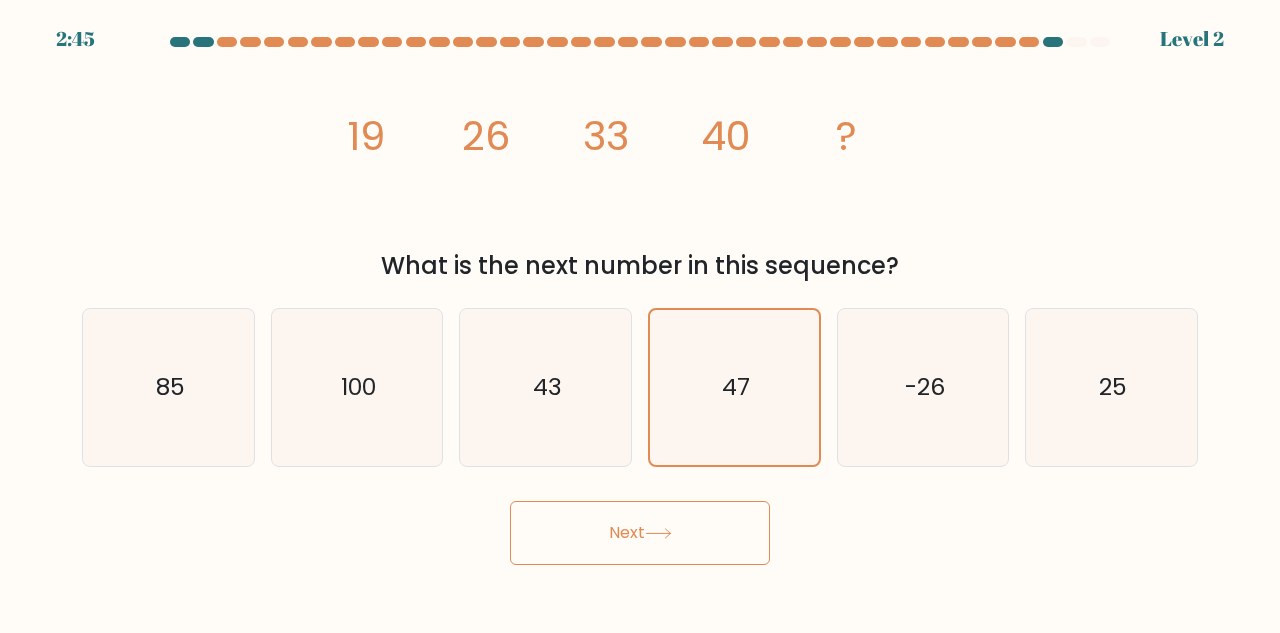 click on "Next" at bounding box center [640, 533] 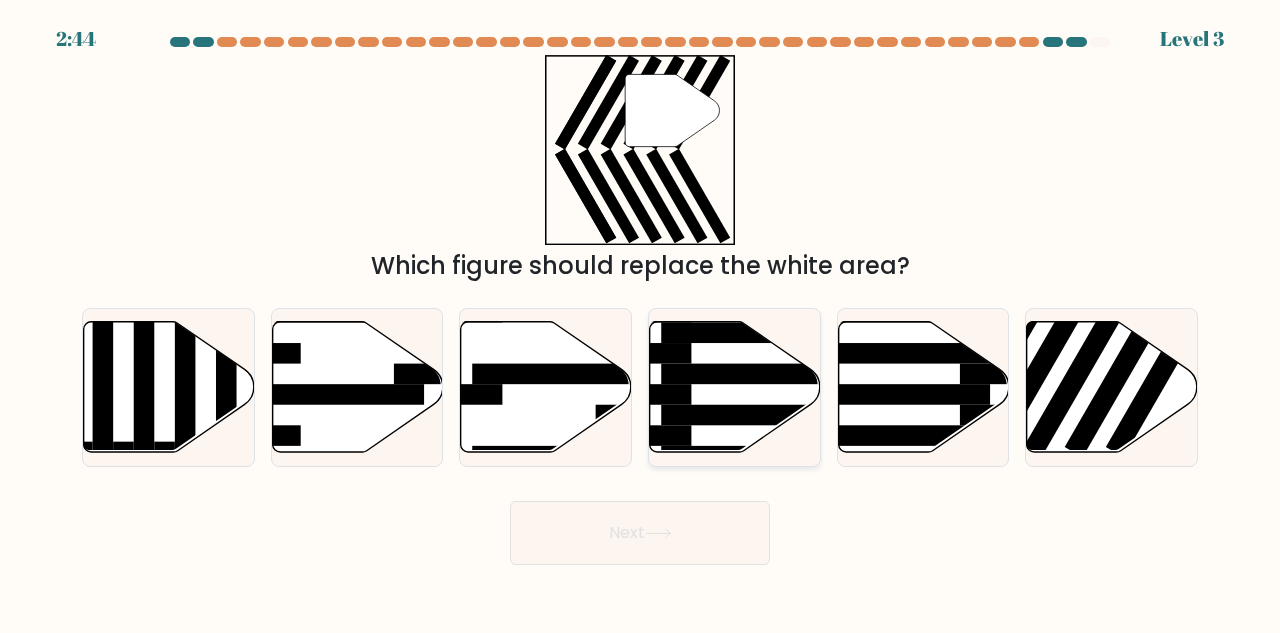 click 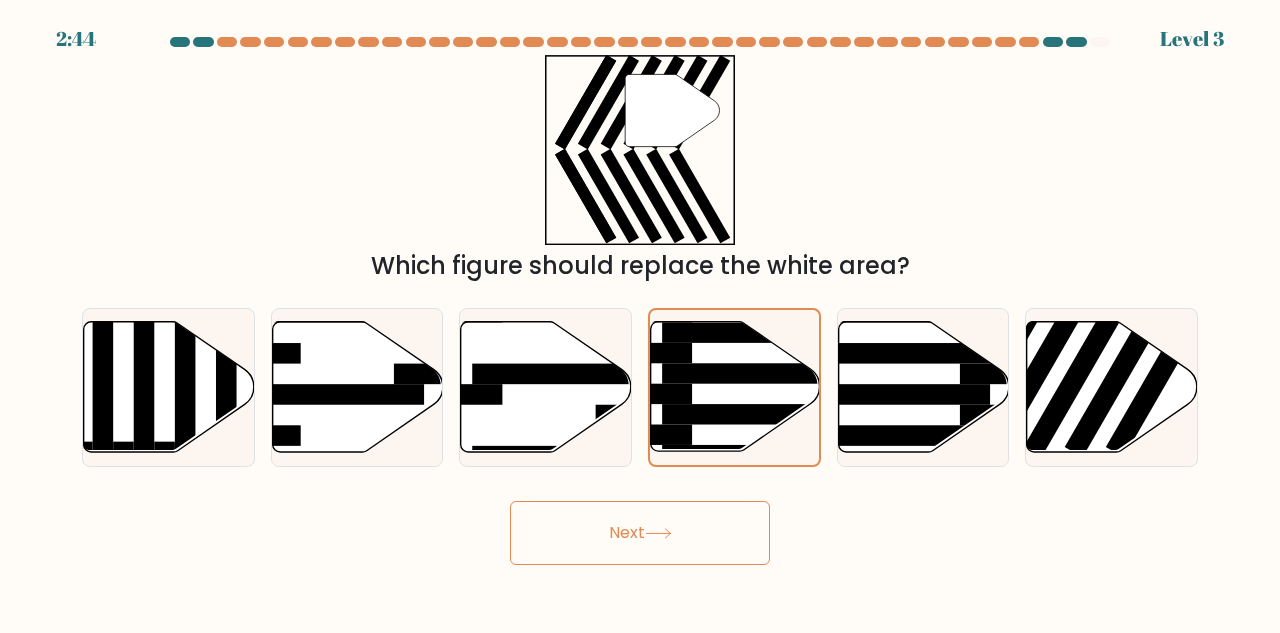 click on "Next" at bounding box center (640, 533) 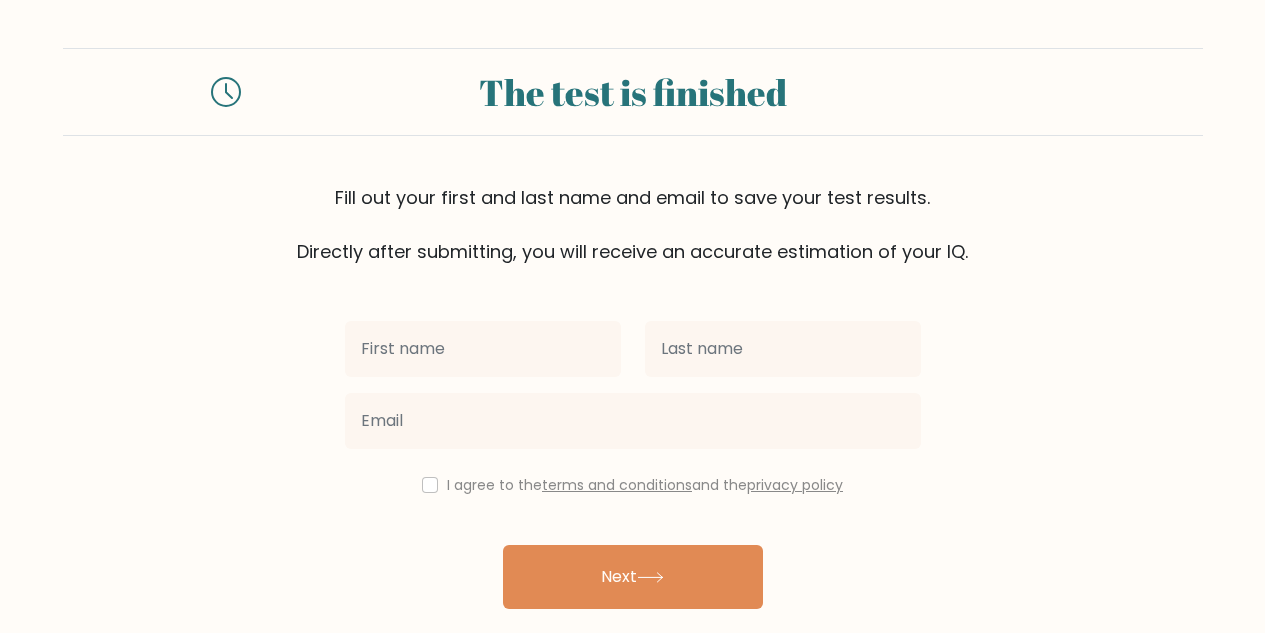 scroll, scrollTop: 0, scrollLeft: 0, axis: both 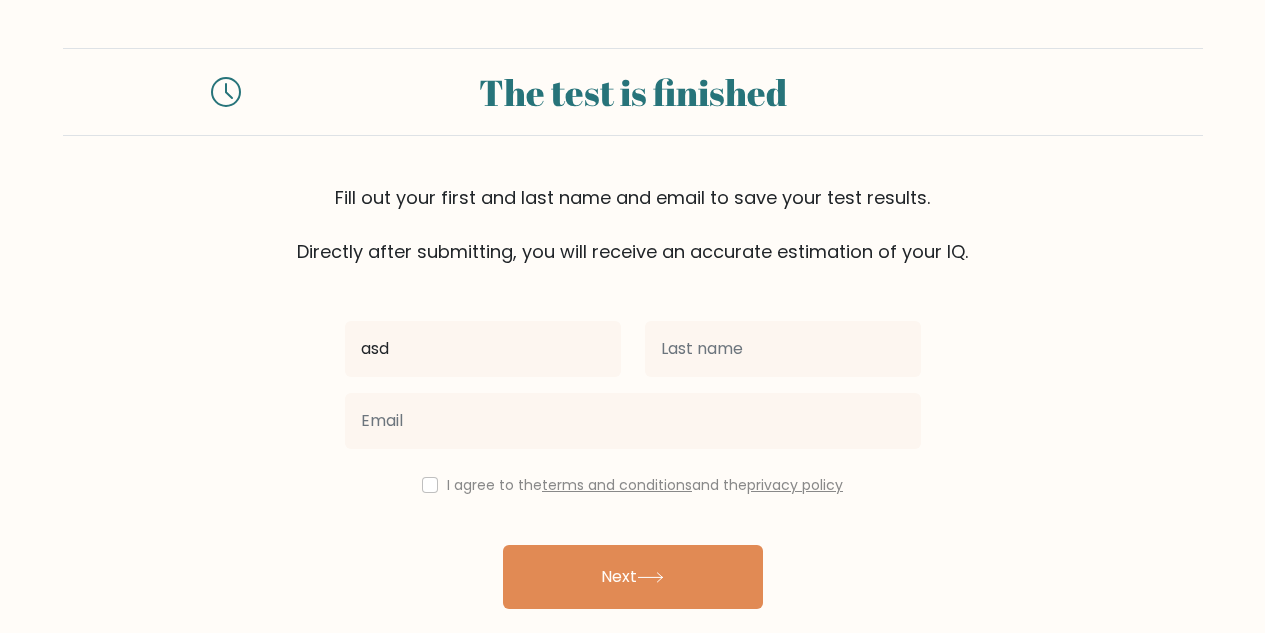 type on "asd" 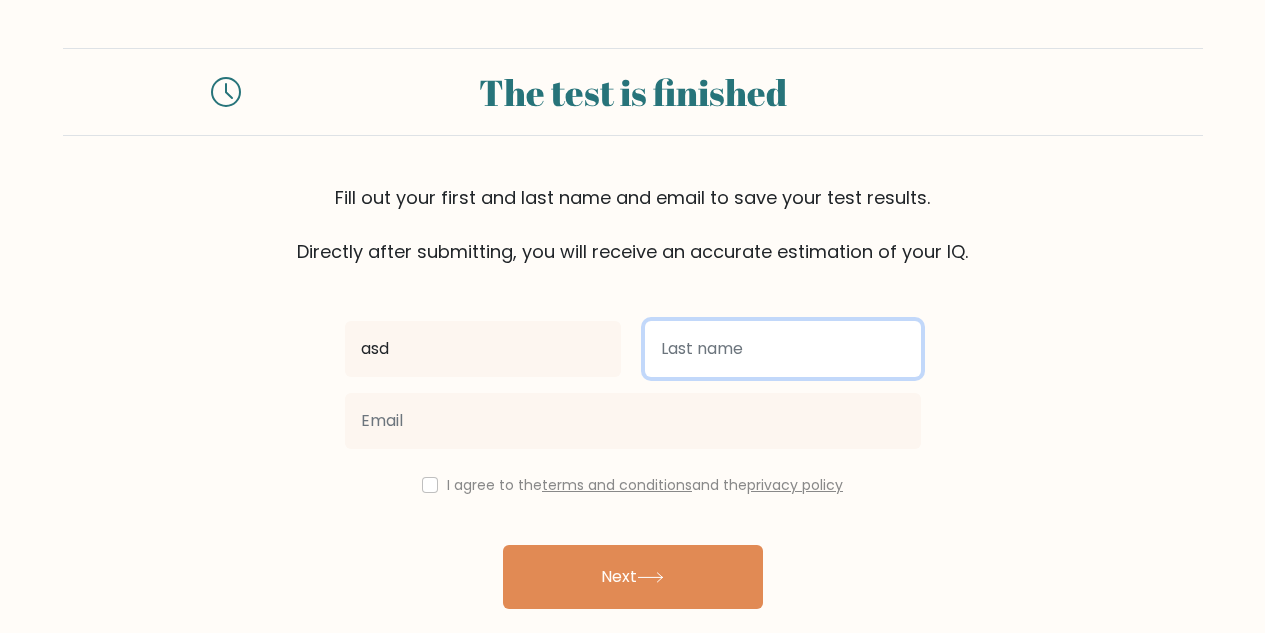 click at bounding box center (783, 349) 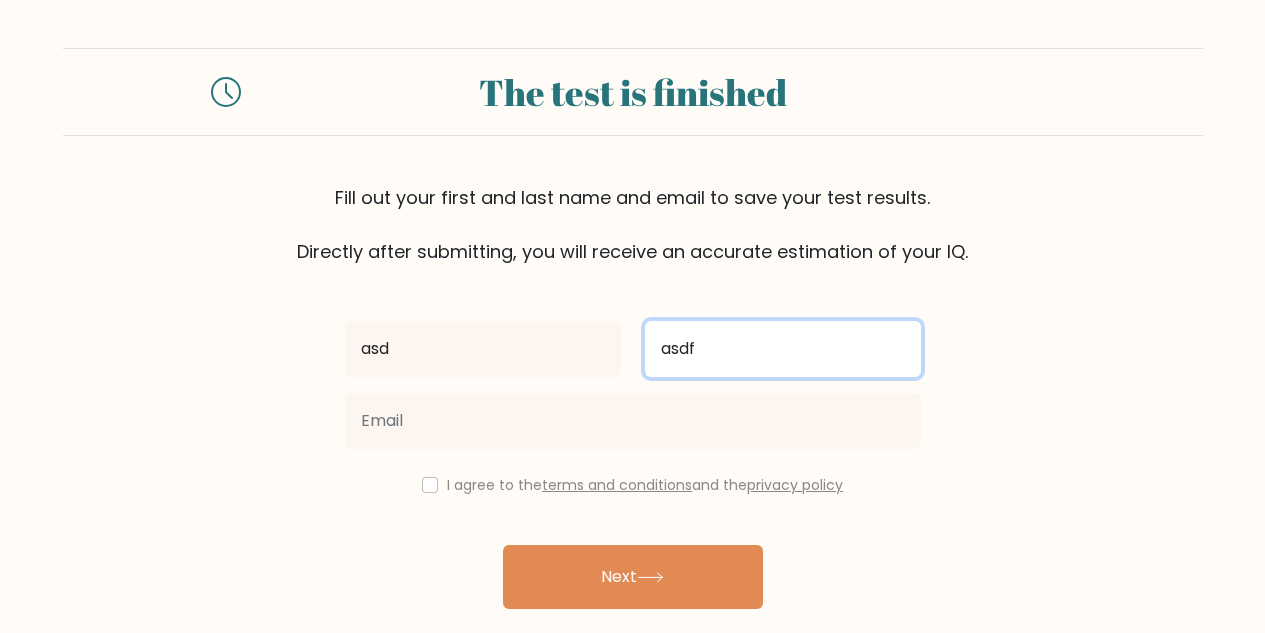 type on "asdf" 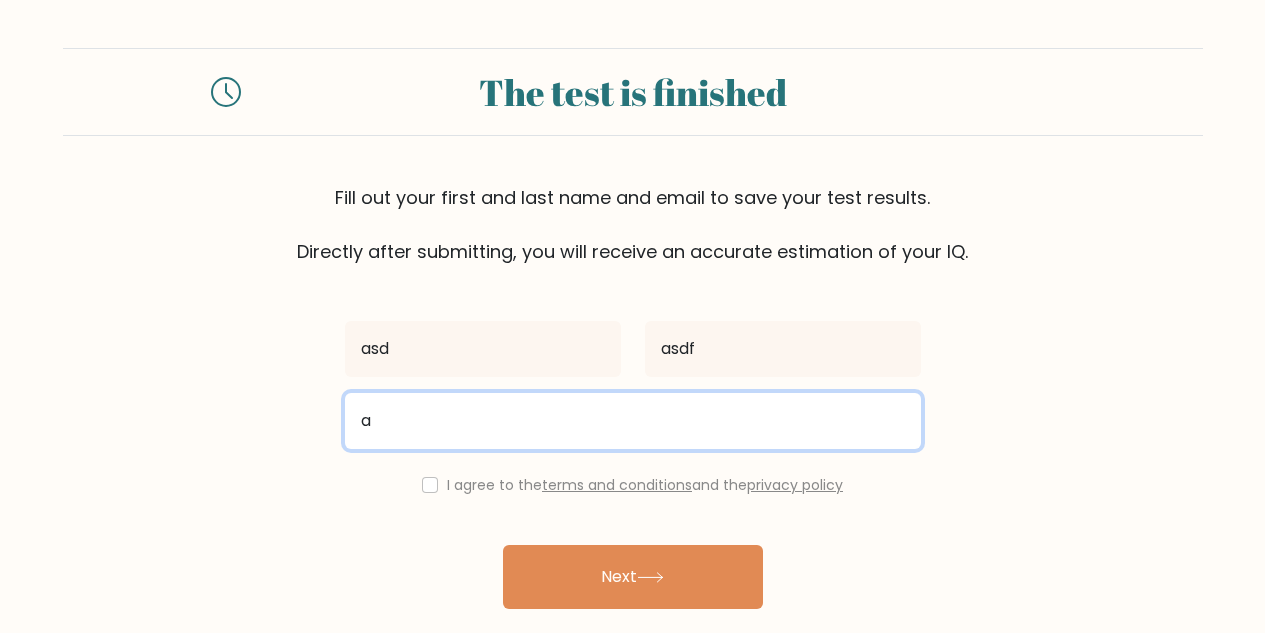 click on "a" at bounding box center (633, 421) 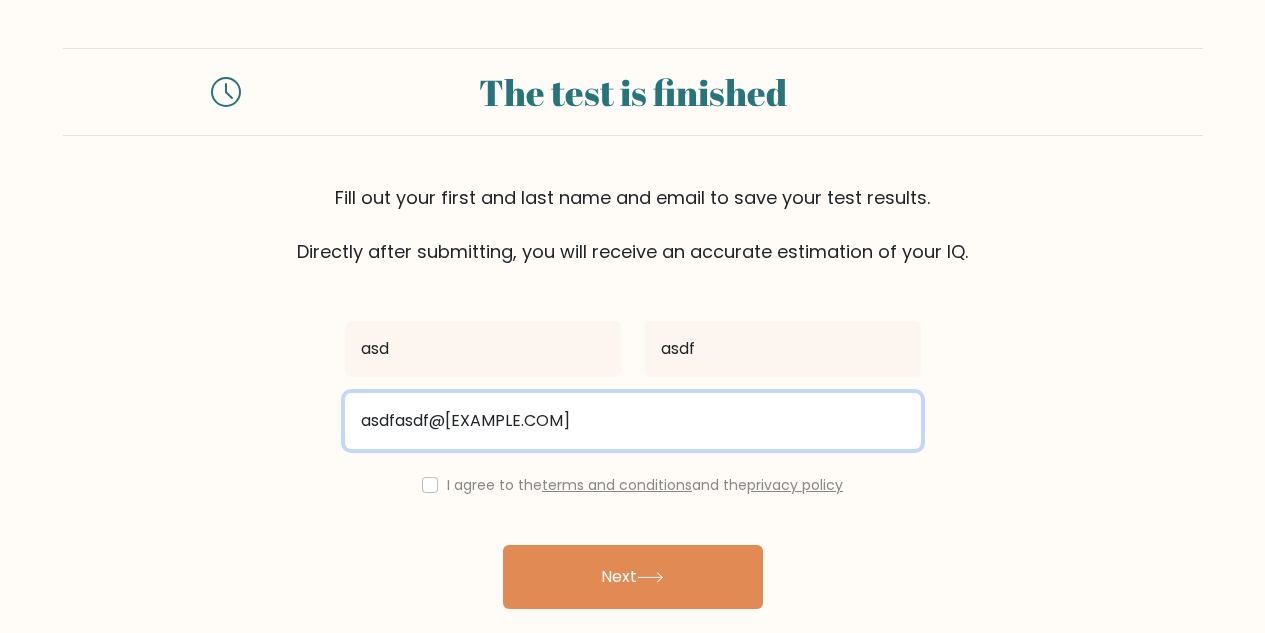 type on "asdfasdf@xn--saldfjasjfd-8db.comoasfdho" 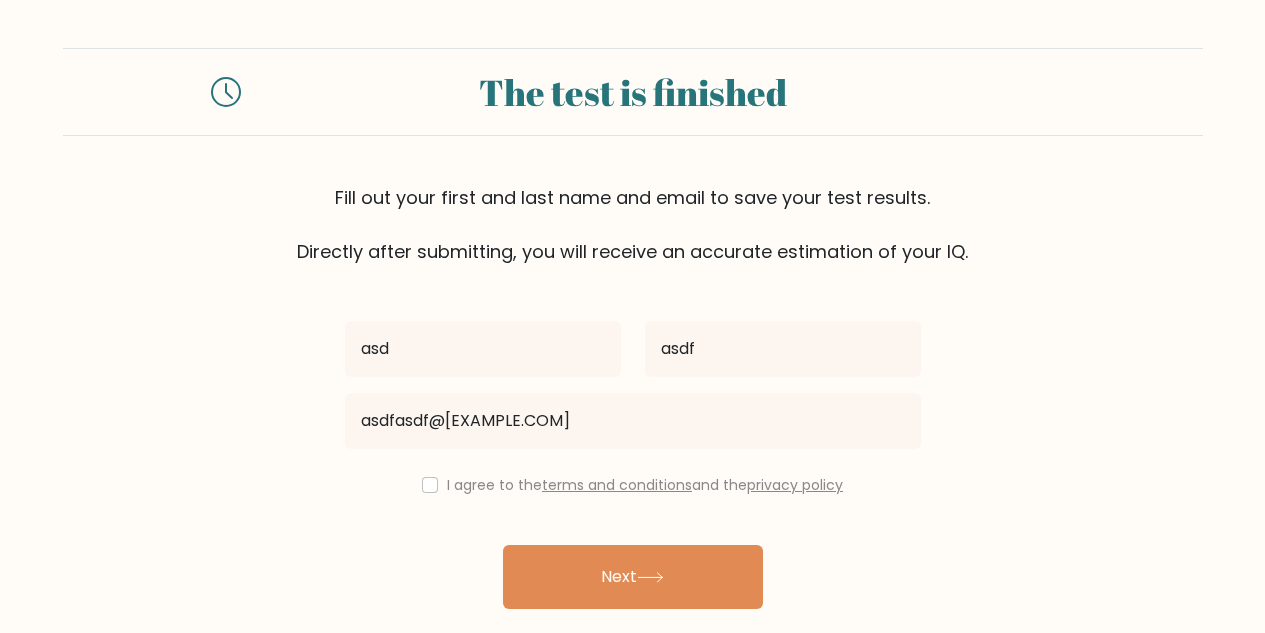 click on "I agree to the  terms and conditions  and the  privacy policy" at bounding box center (633, 485) 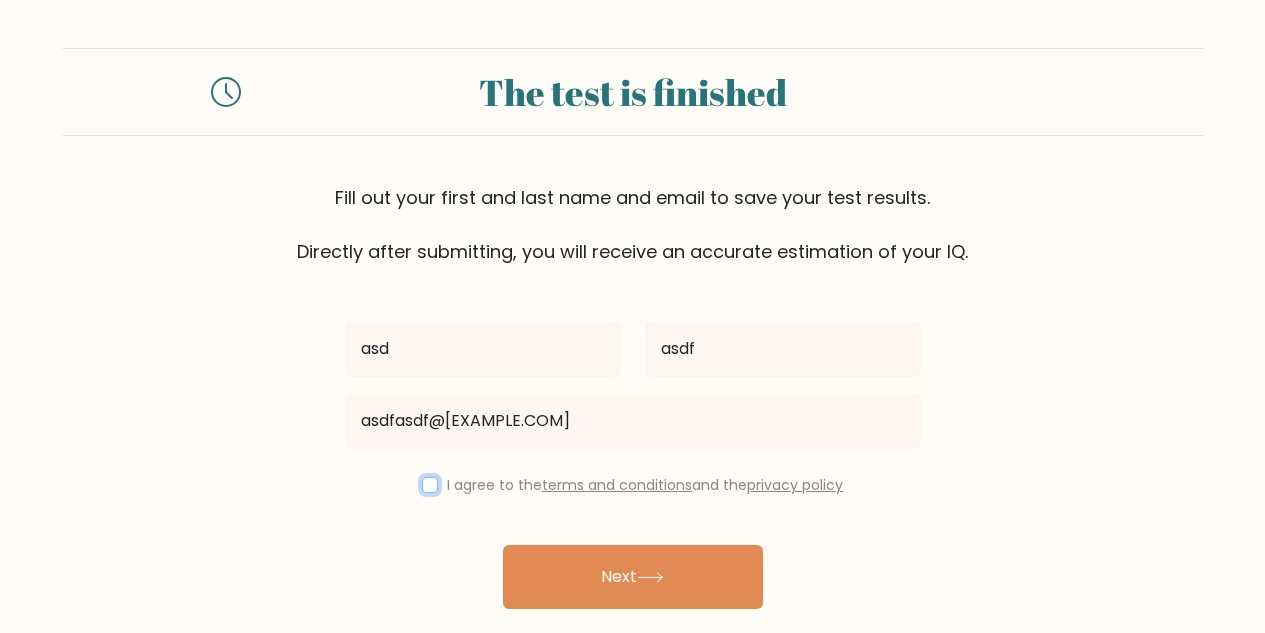 click at bounding box center [430, 485] 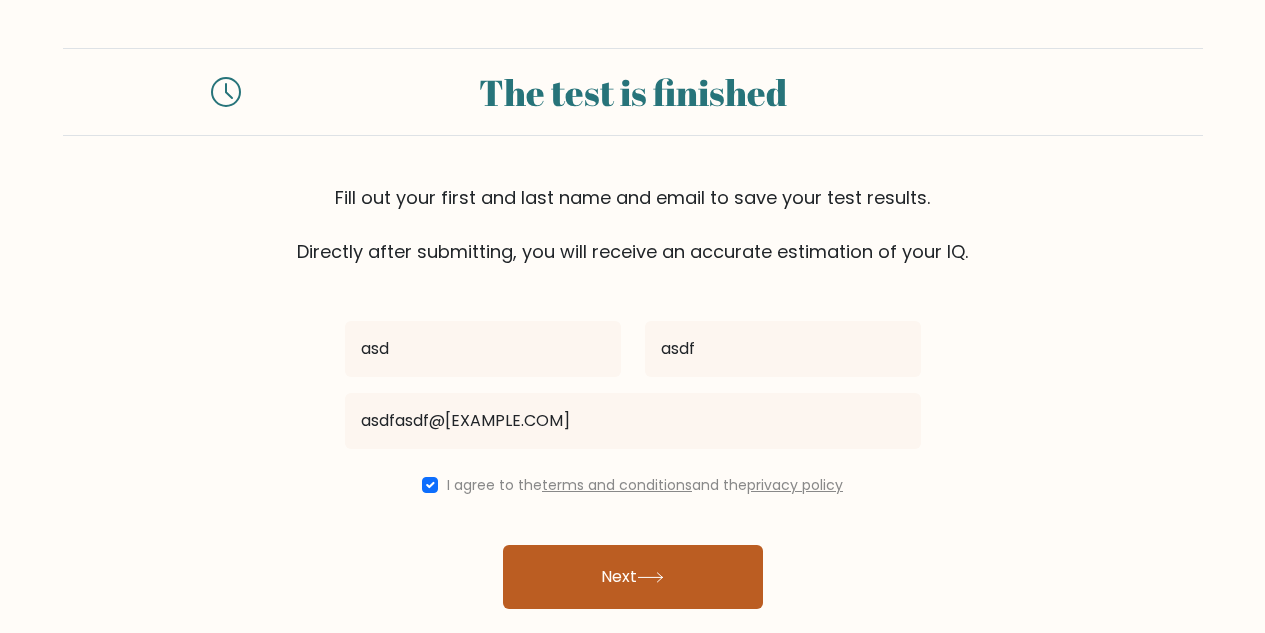 click on "Next" at bounding box center (633, 577) 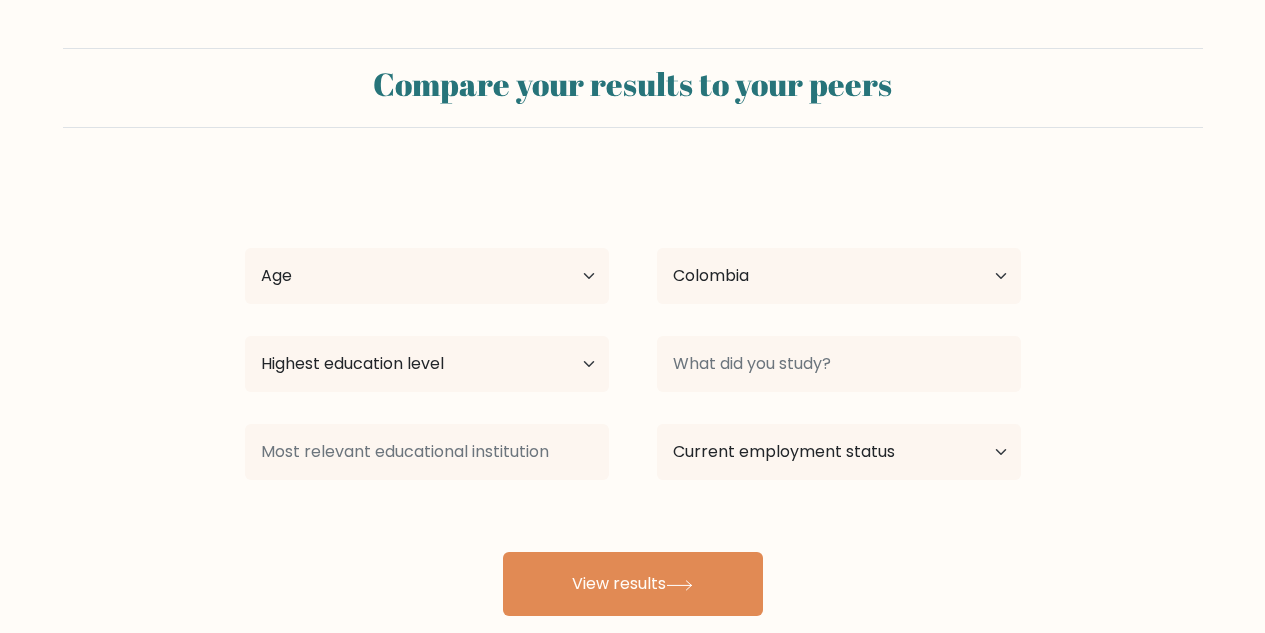 select on "CO" 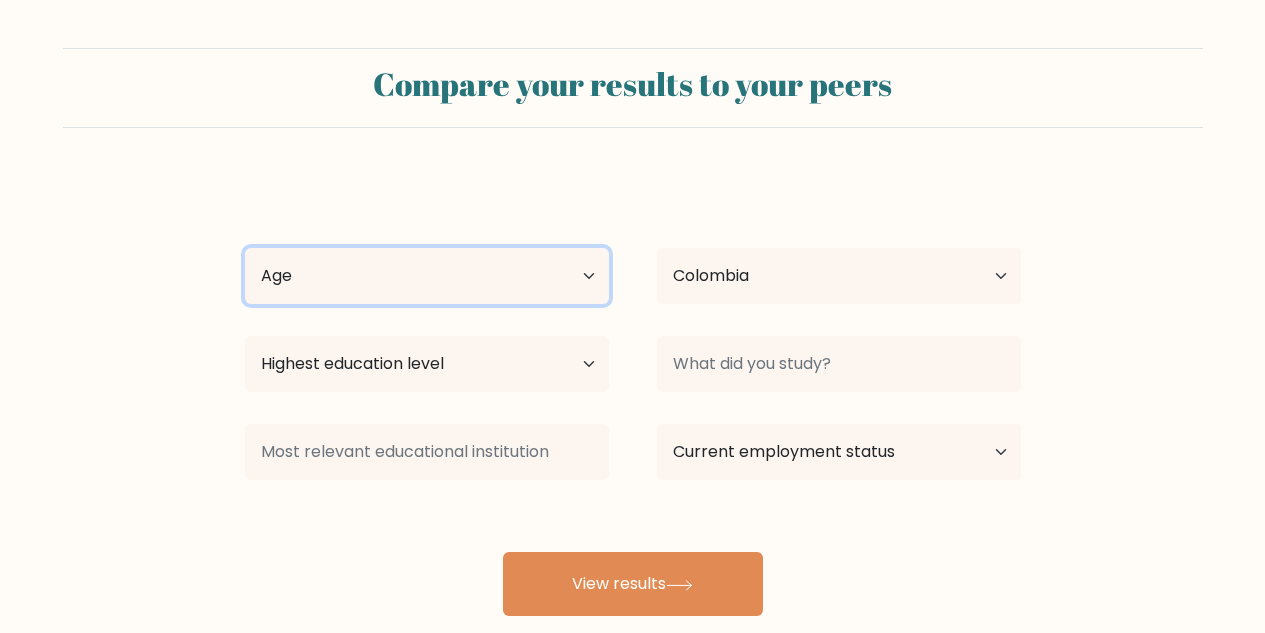 select on "25_34" 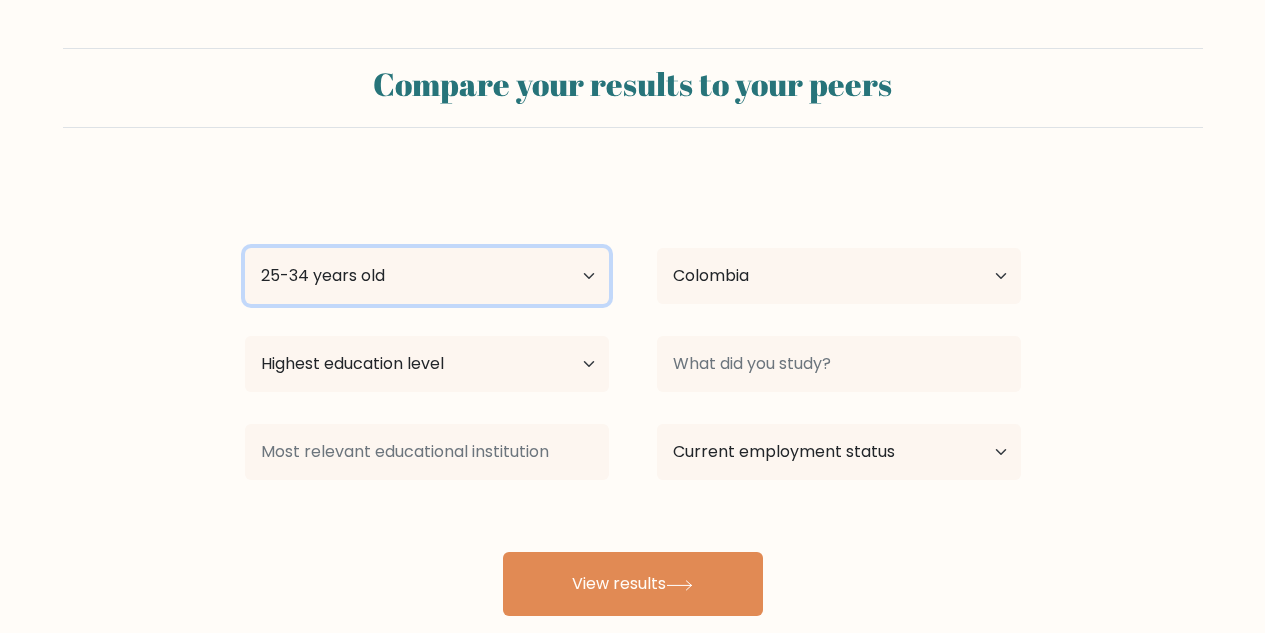 click on "Age
Under 18 years old
18-24 years old
25-34 years old
35-44 years old
45-54 years old
55-64 years old
65 years old and above" at bounding box center (427, 276) 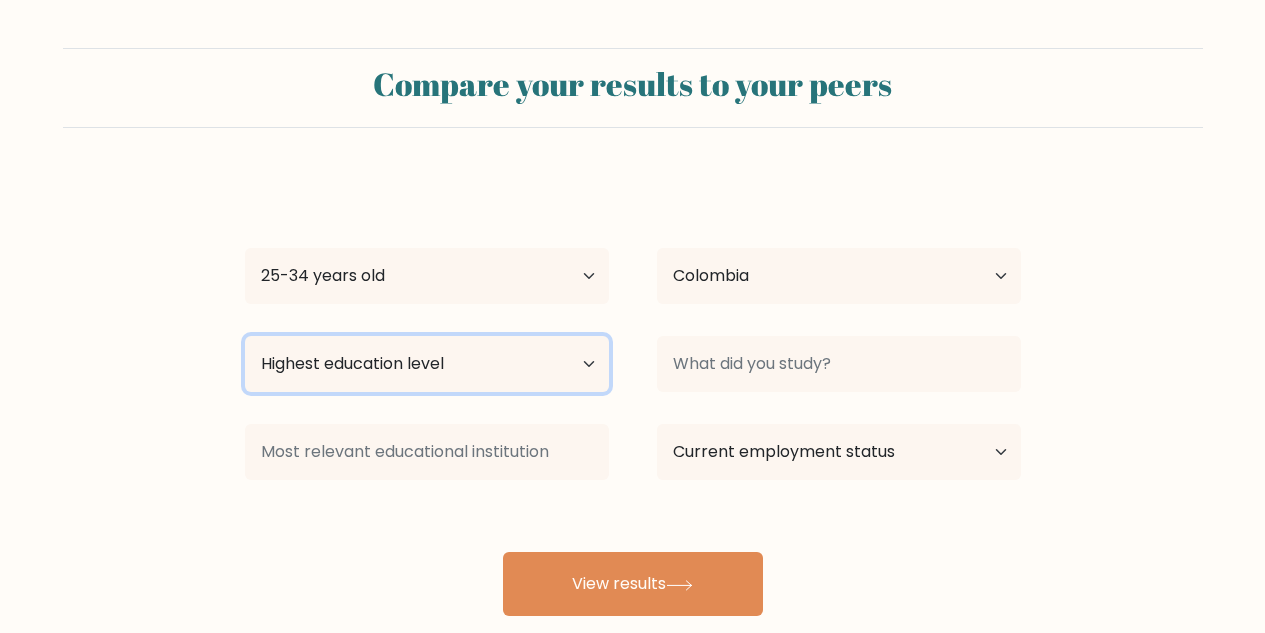 select on "upper_secondary" 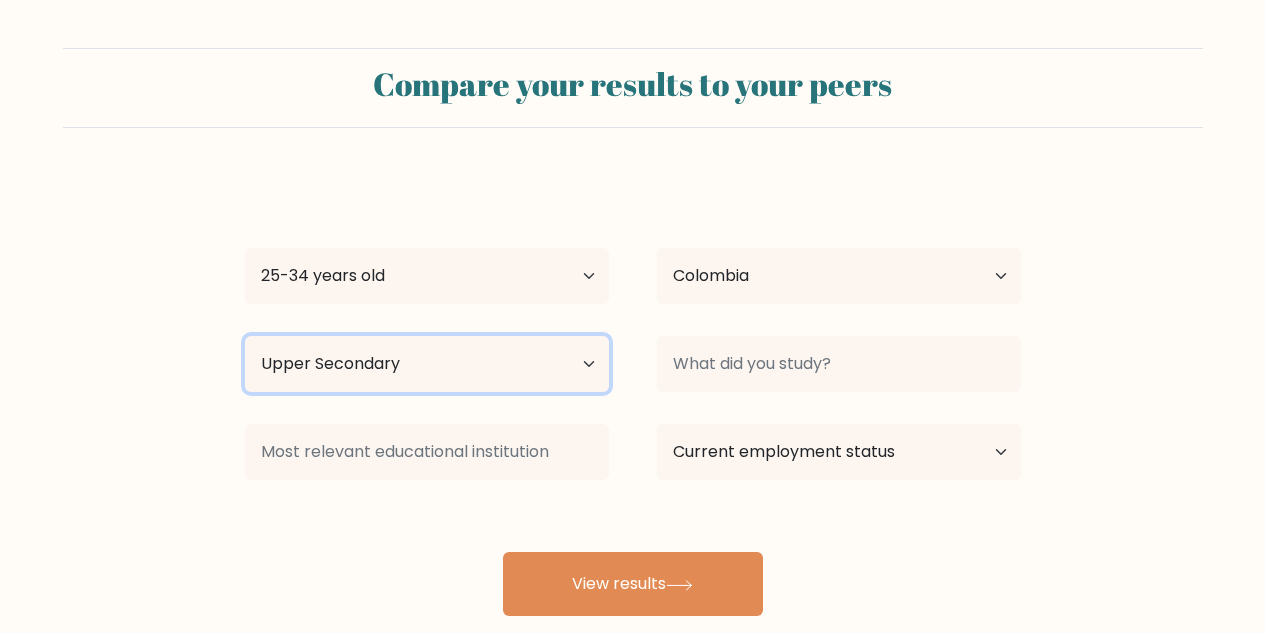 click on "Highest education level
No schooling
Primary
Lower Secondary
Upper Secondary
Occupation Specific
Bachelor's degree
Master's degree
Doctoral degree" at bounding box center (427, 364) 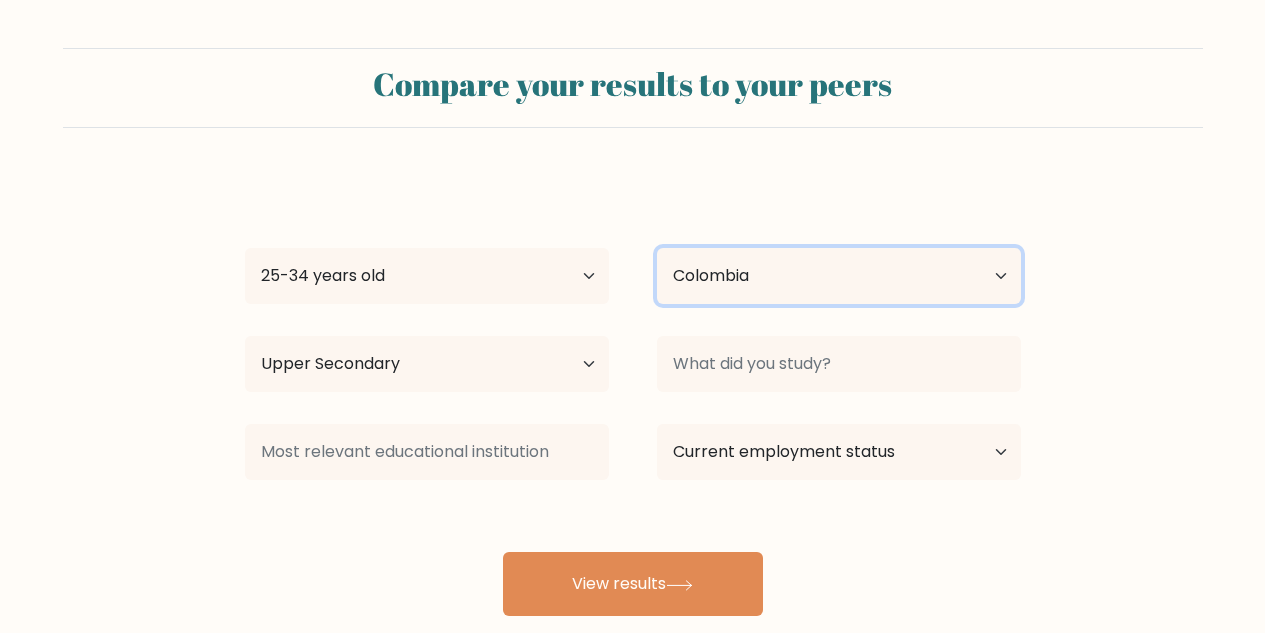 click on "asd
asdf
Age
Under 18 years old
18-24 years old
25-34 years old
35-44 years old
45-54 years old
55-64 years old
65 years old and above
Country
Afghanistan
Albania
Algeria
American Samoa
Andorra
Angola
Anguilla
Antarctica
Antigua and Barbuda
Argentina
Armenia
Aruba
Australia
Austria
Azerbaijan
Bahamas
Bahrain
Bangladesh
Barbados
Belarus
Belgium
Belize
Benin
Bermuda
Bhutan
Bolivia
Bonaire, Sint Eustatius and Saba
Bosnia and Herzegovina
Botswana
Bouvet Island
Brazil
Brunei" at bounding box center [633, 396] 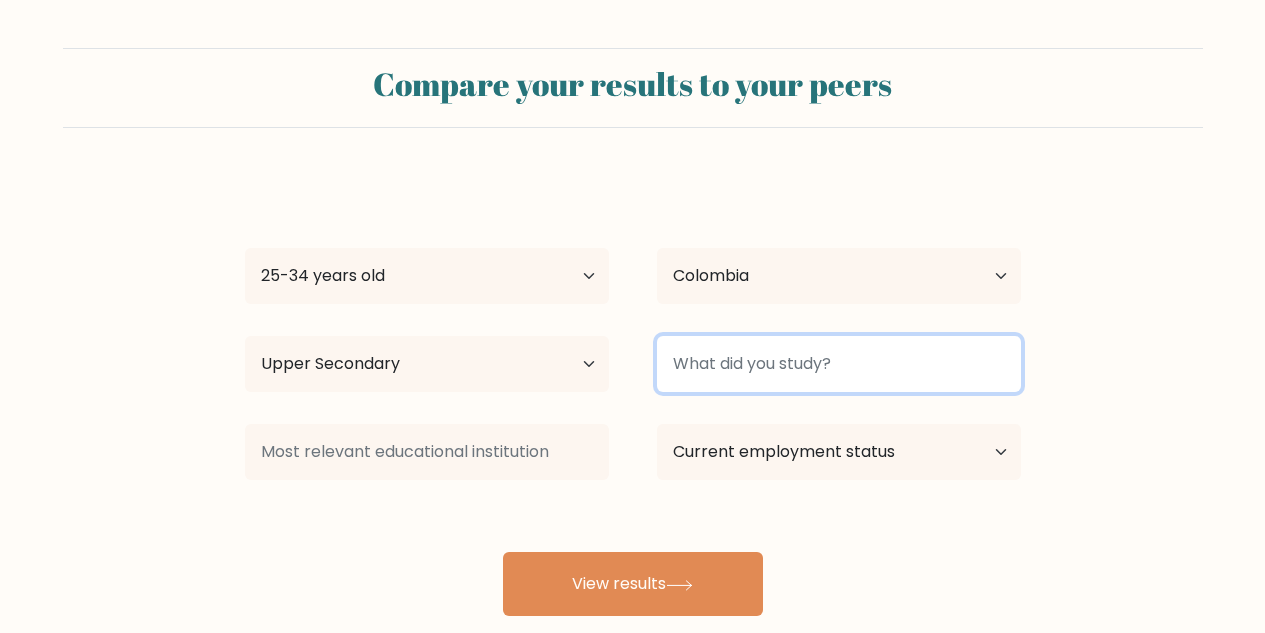 click at bounding box center (839, 364) 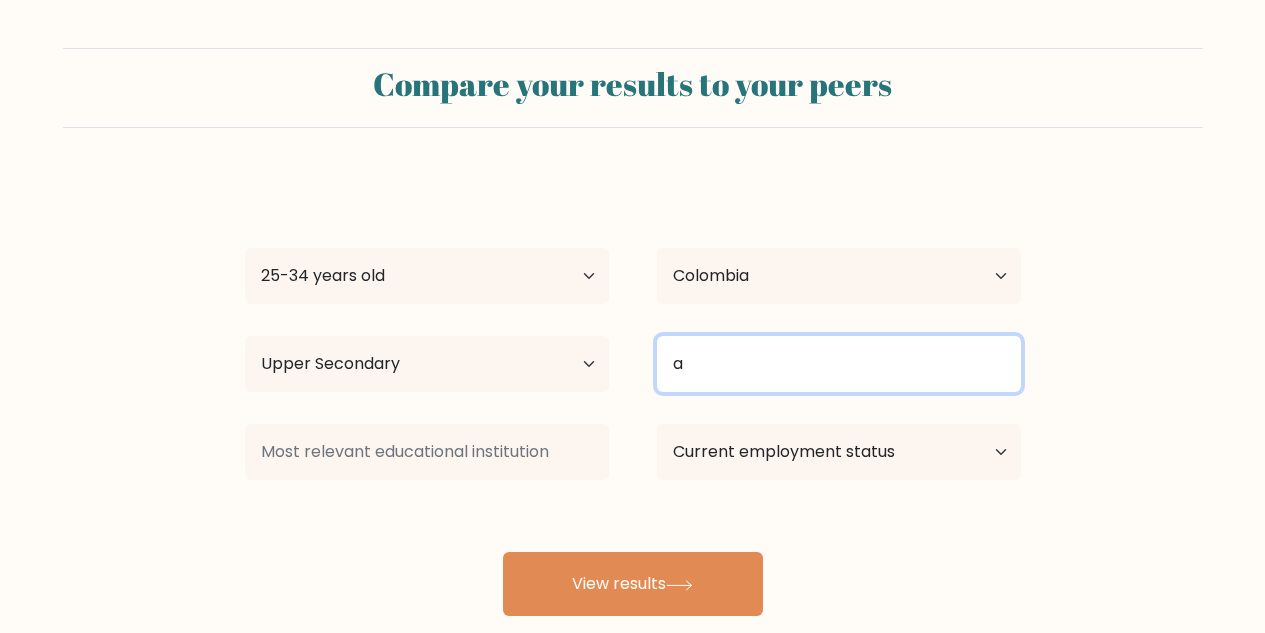 type on "a" 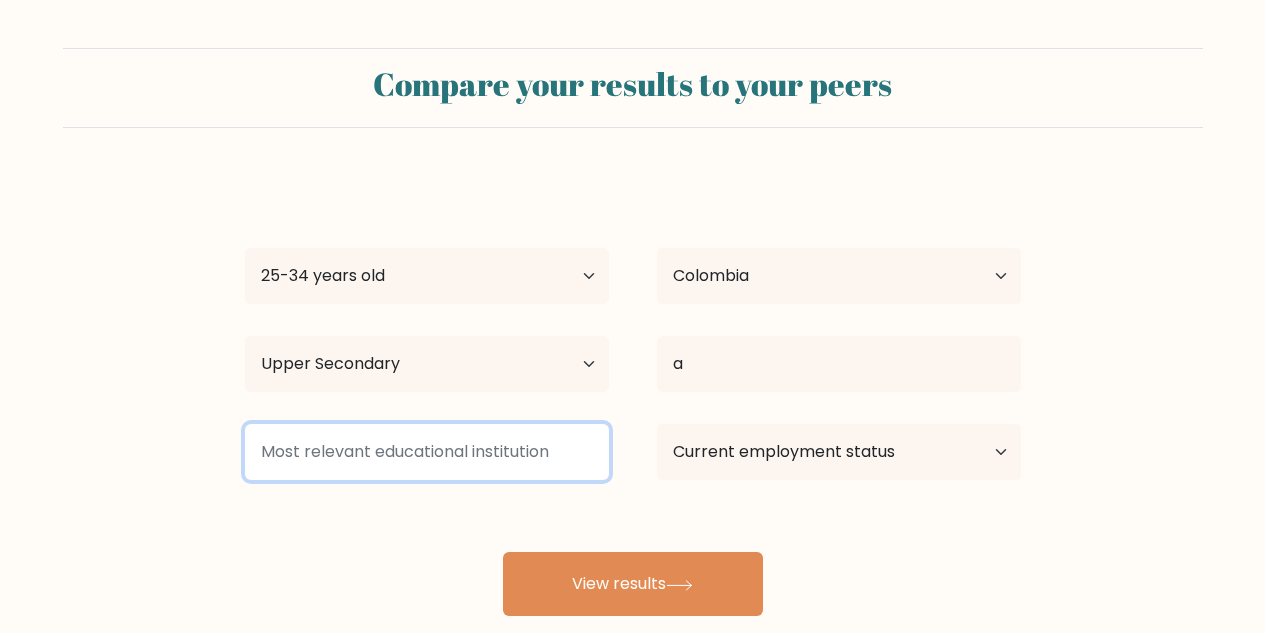 click at bounding box center [427, 452] 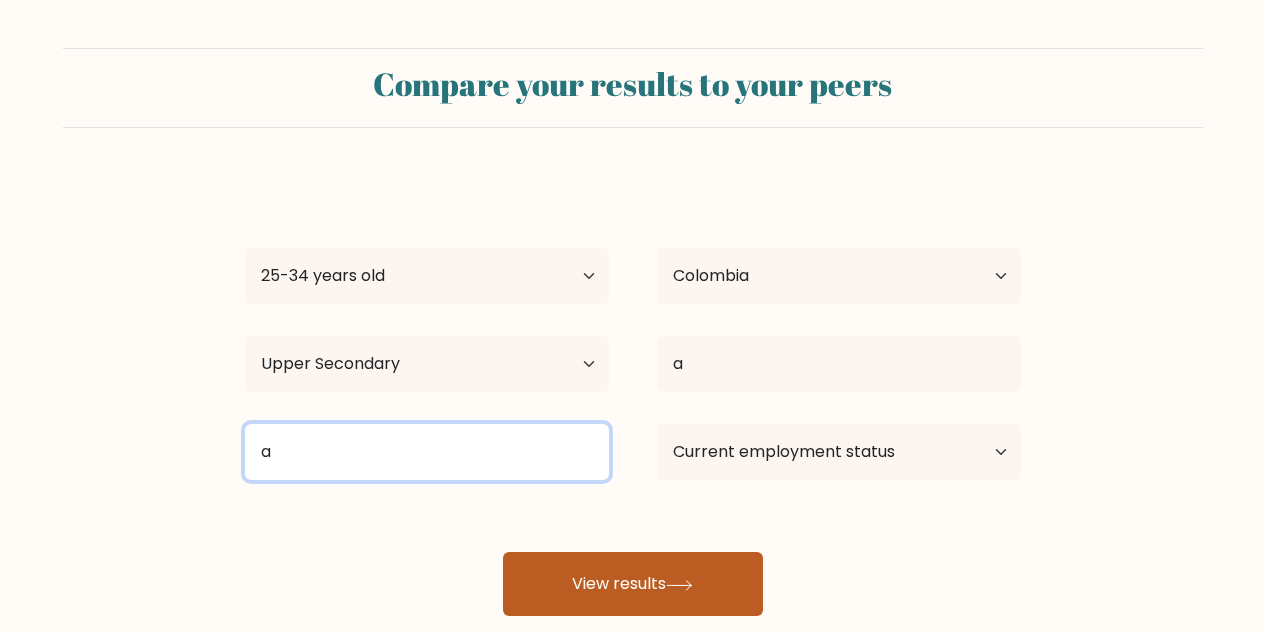 type on "a" 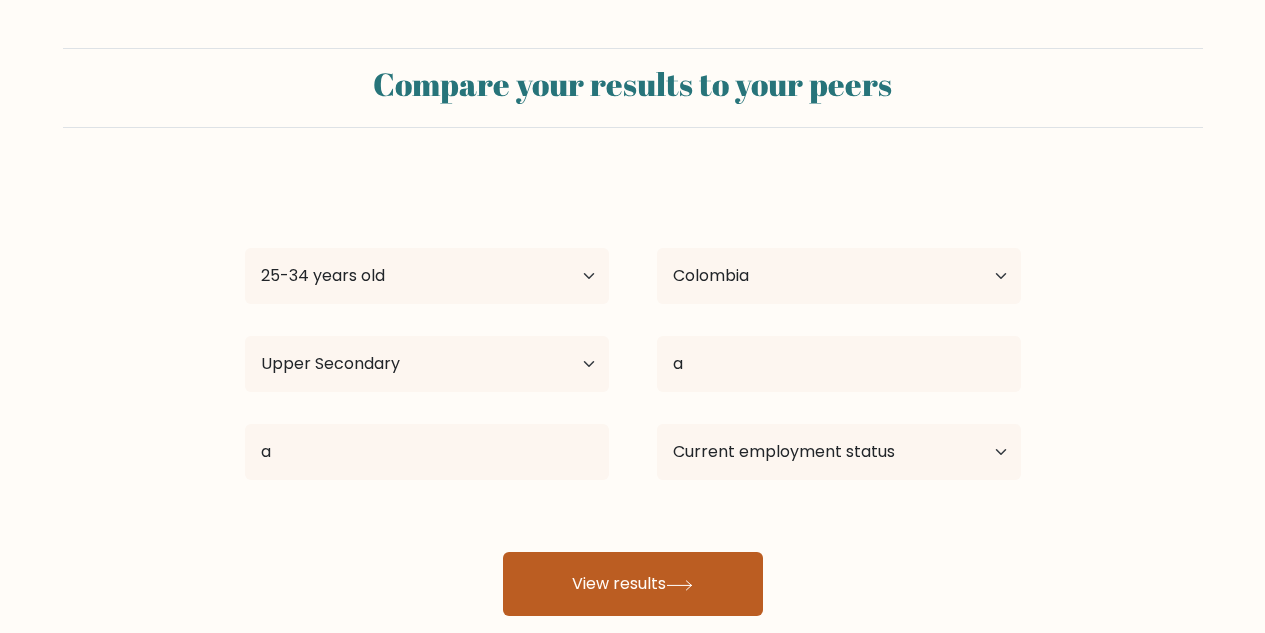 click on "View results" at bounding box center (633, 584) 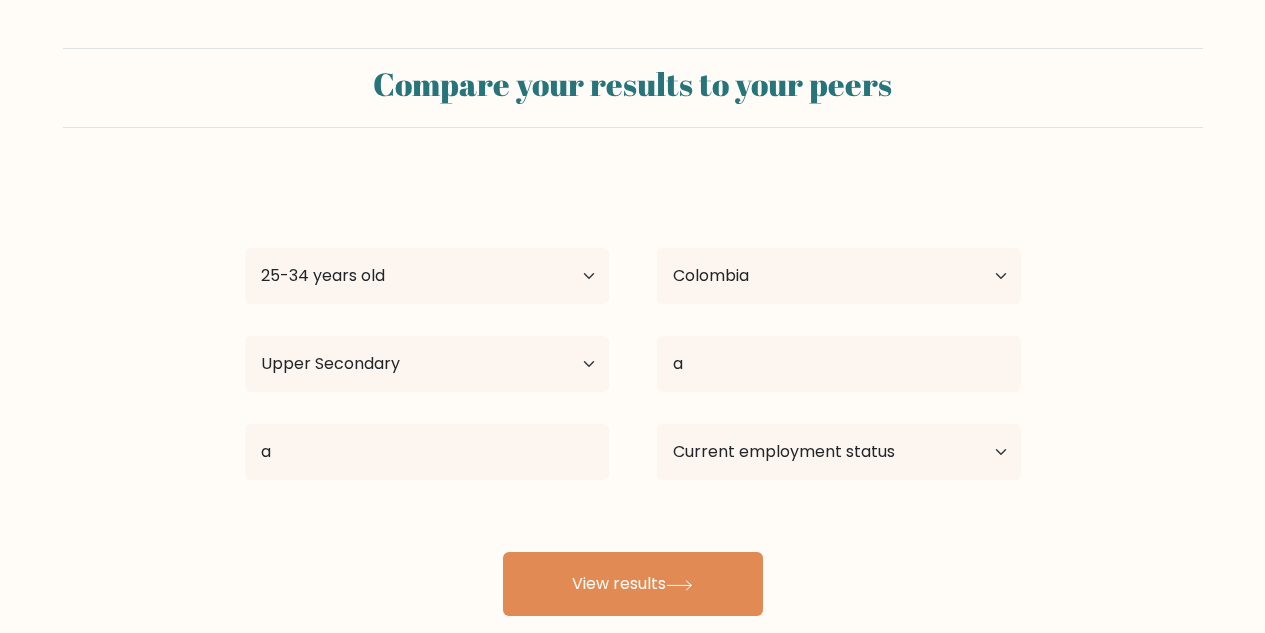 click on "Current employment status
Employed
Student
Retired
Other / prefer not to answer" at bounding box center (839, 452) 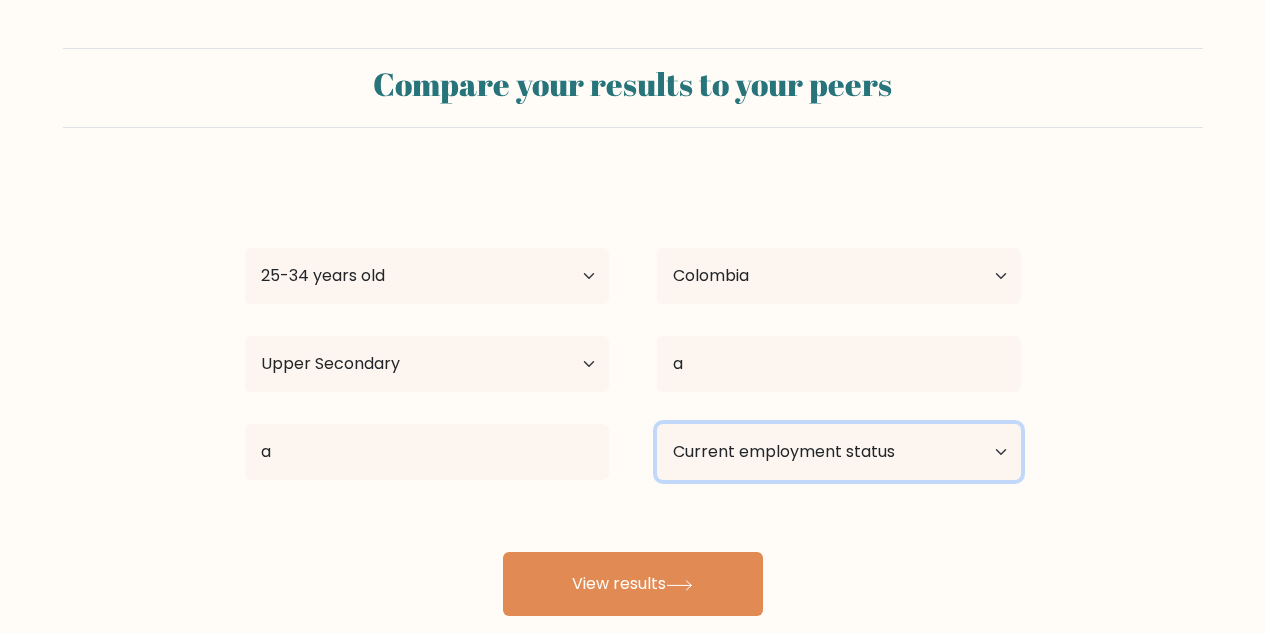 select on "student" 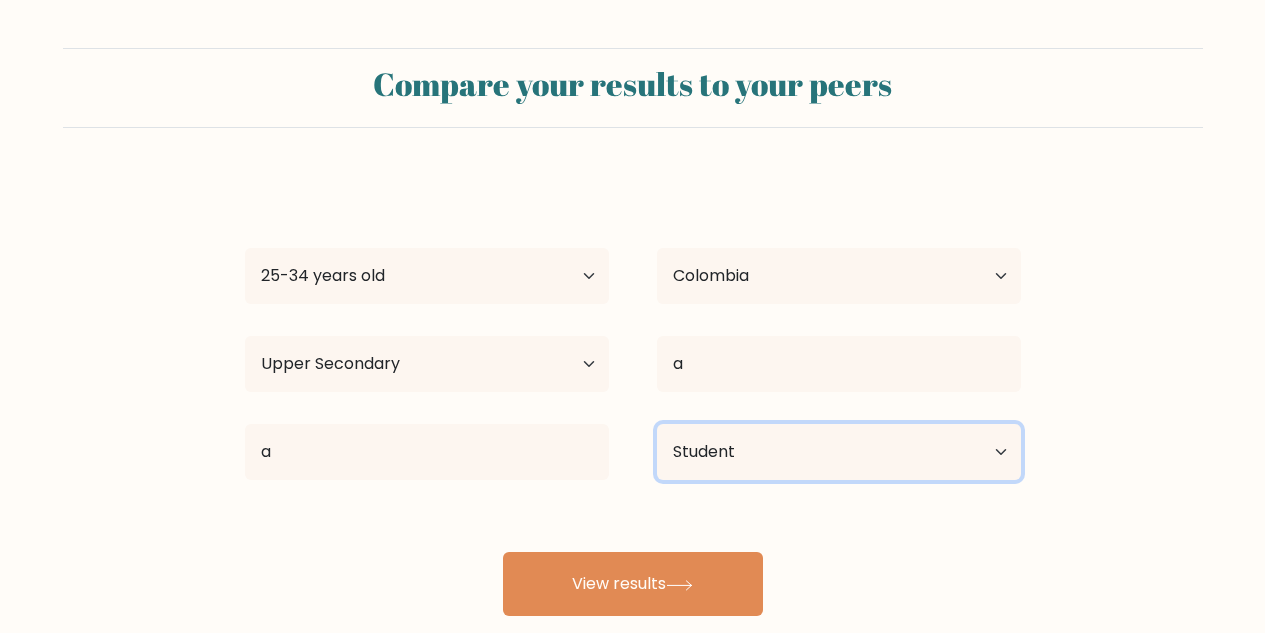 click on "Current employment status
Employed
Student
Retired
Other / prefer not to answer" at bounding box center (839, 452) 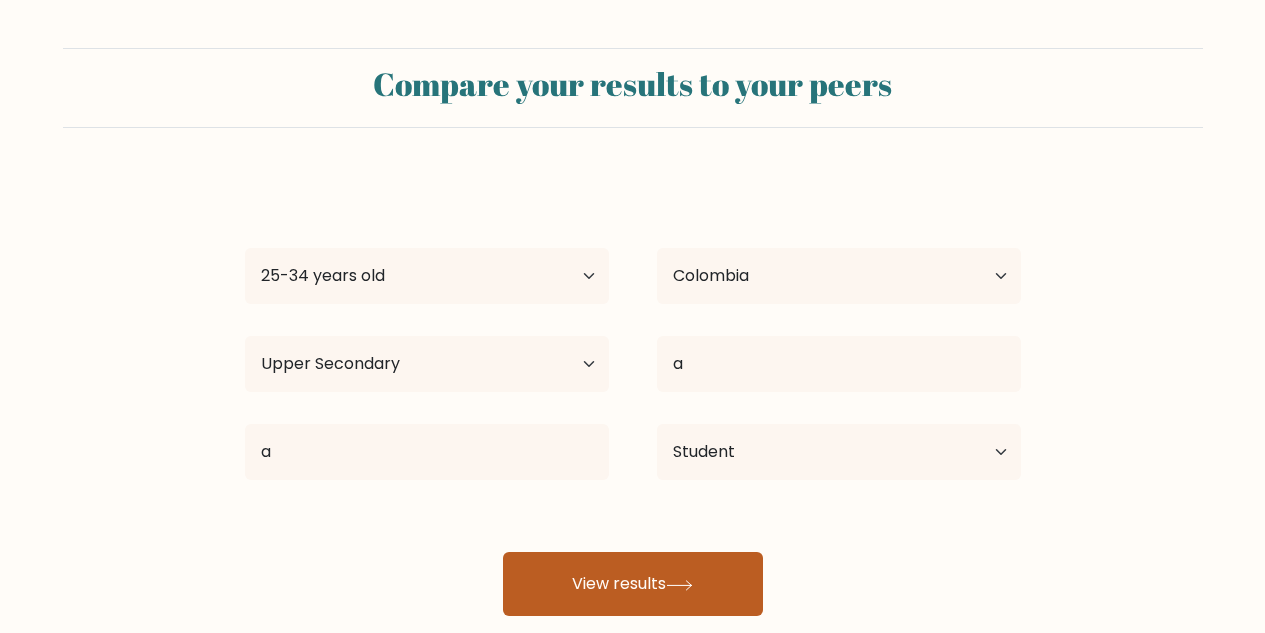 click on "View results" at bounding box center [633, 584] 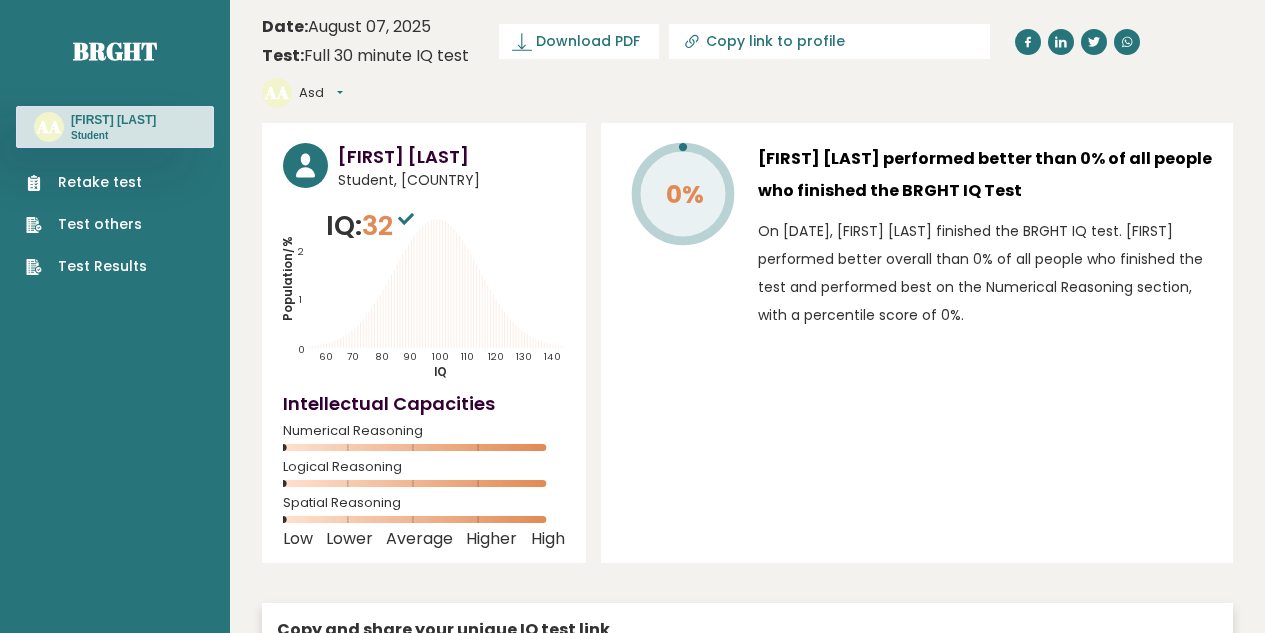 scroll, scrollTop: 0, scrollLeft: 0, axis: both 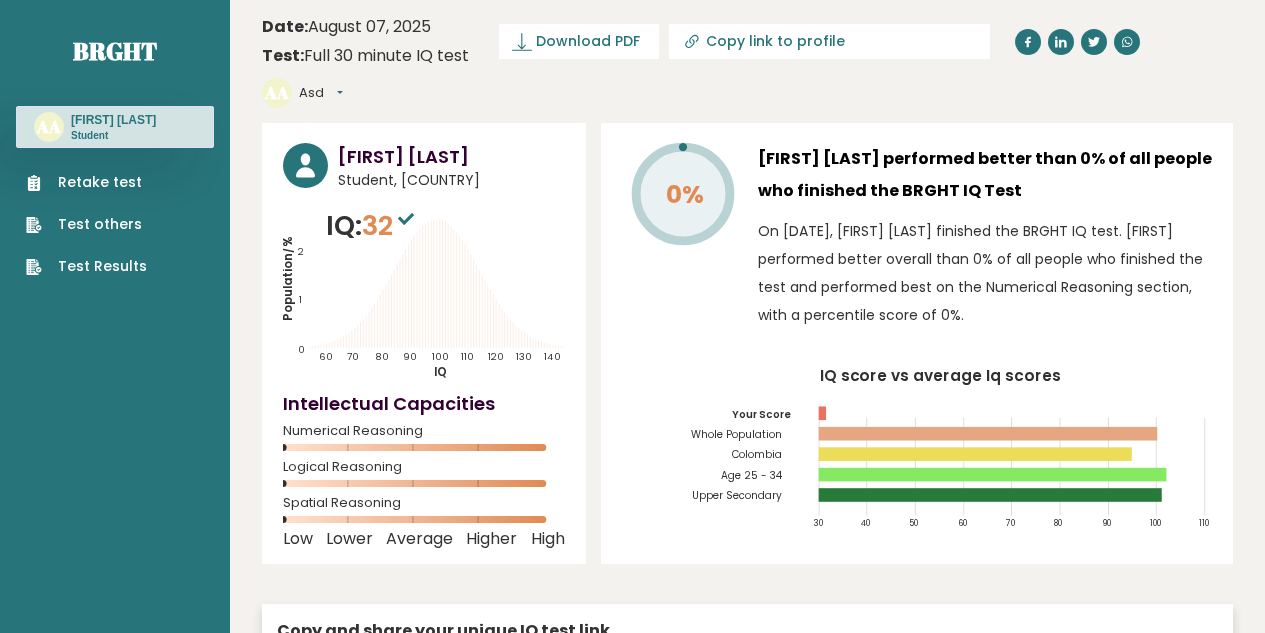 click on "Retake test" at bounding box center (86, 182) 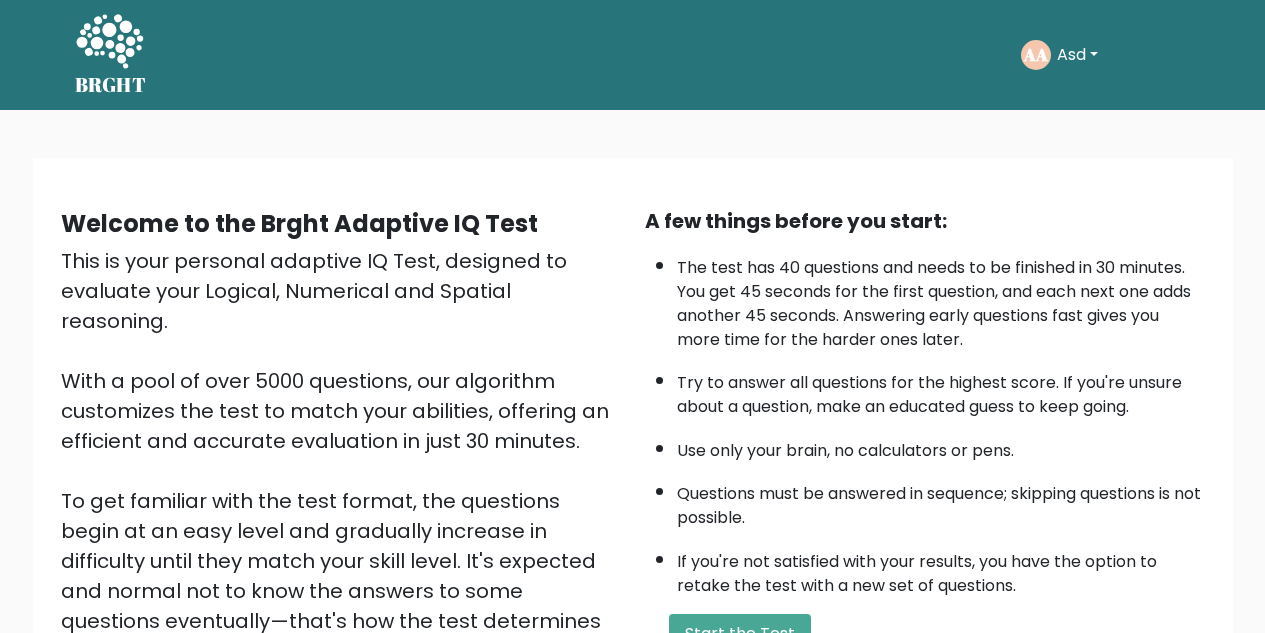 scroll, scrollTop: 283, scrollLeft: 0, axis: vertical 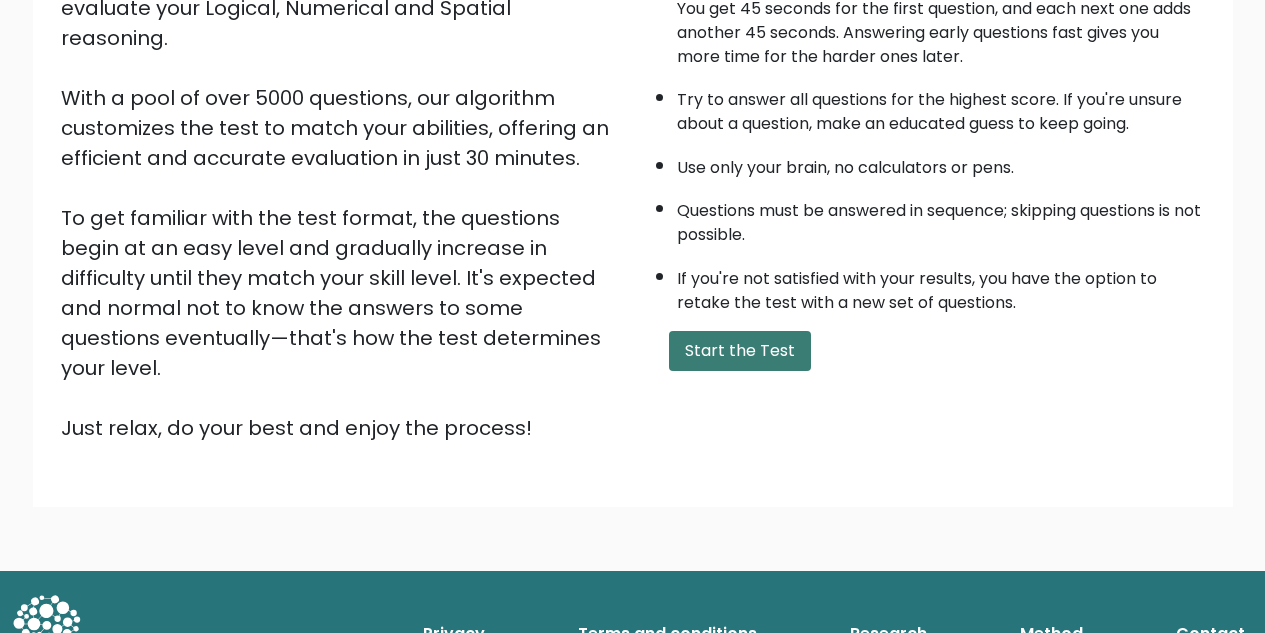 click on "Start the Test" at bounding box center [740, 351] 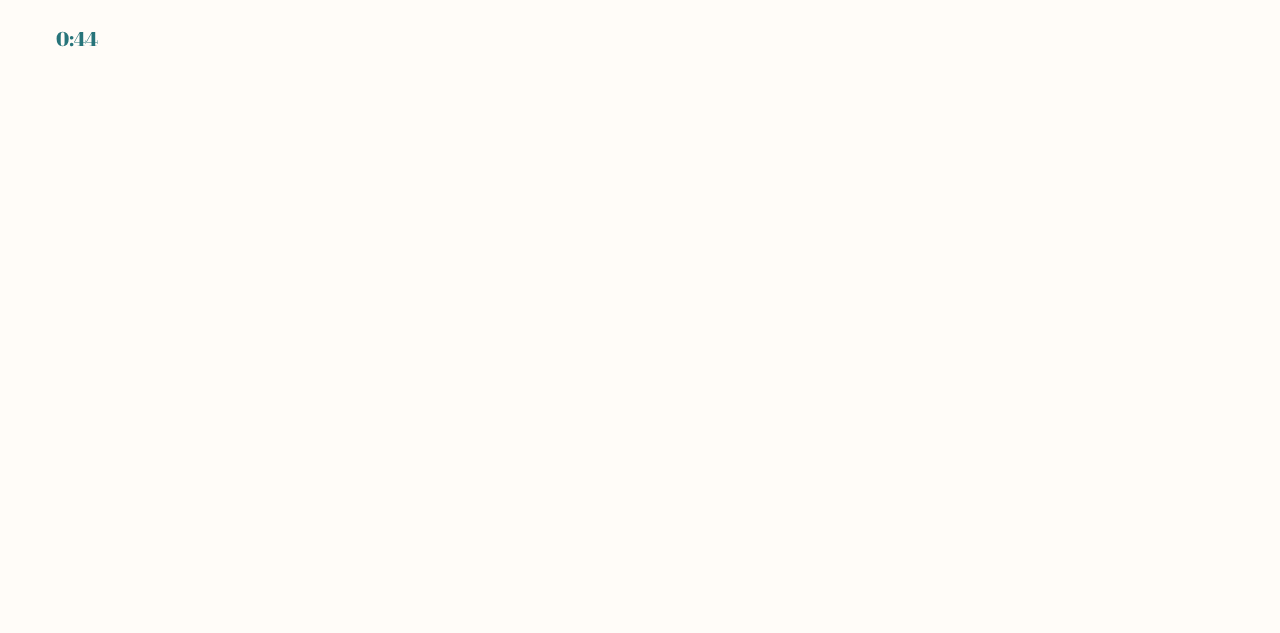 scroll, scrollTop: 0, scrollLeft: 0, axis: both 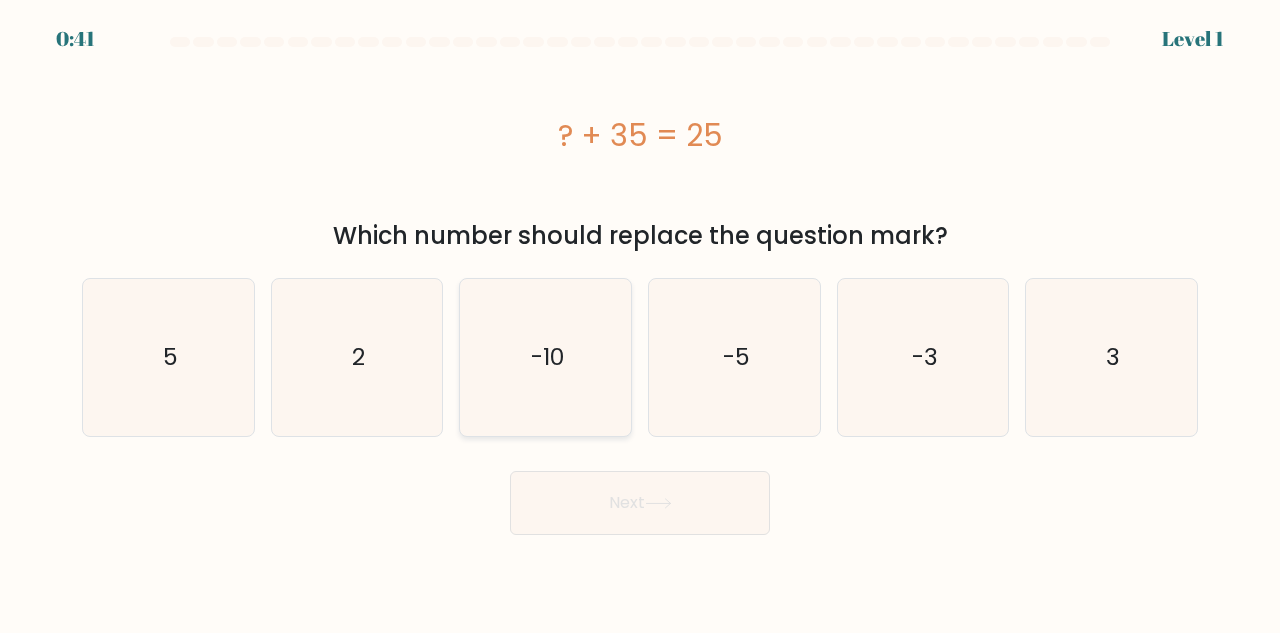 click on "-10" 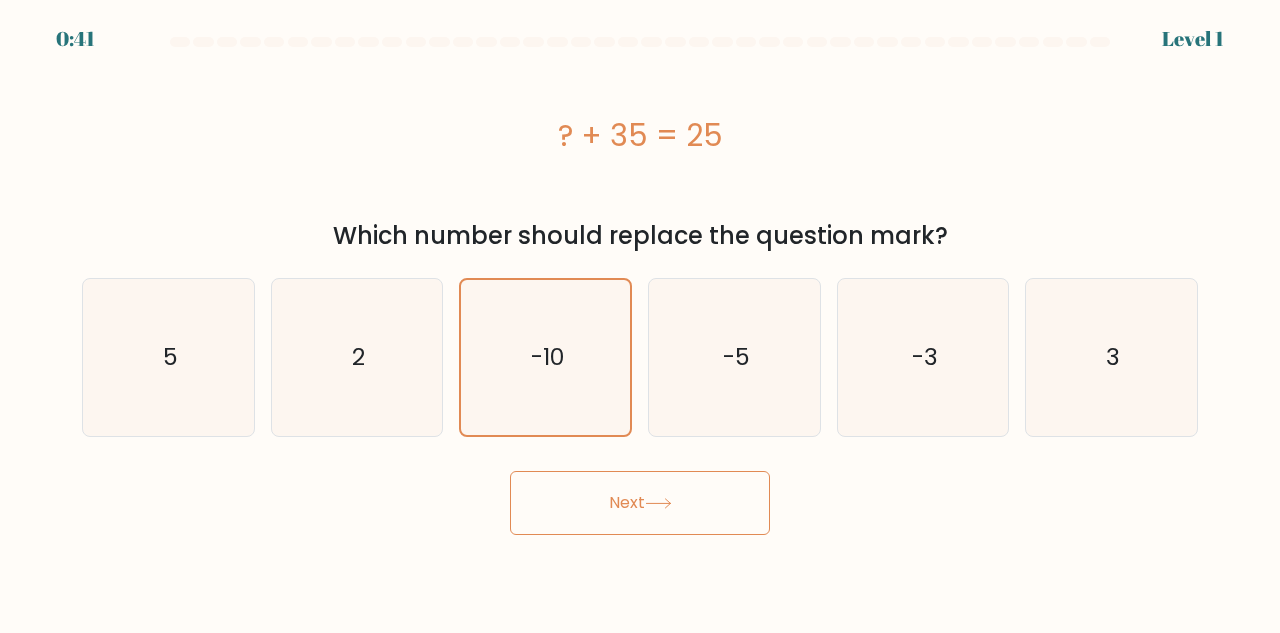 click on "Next" at bounding box center (640, 503) 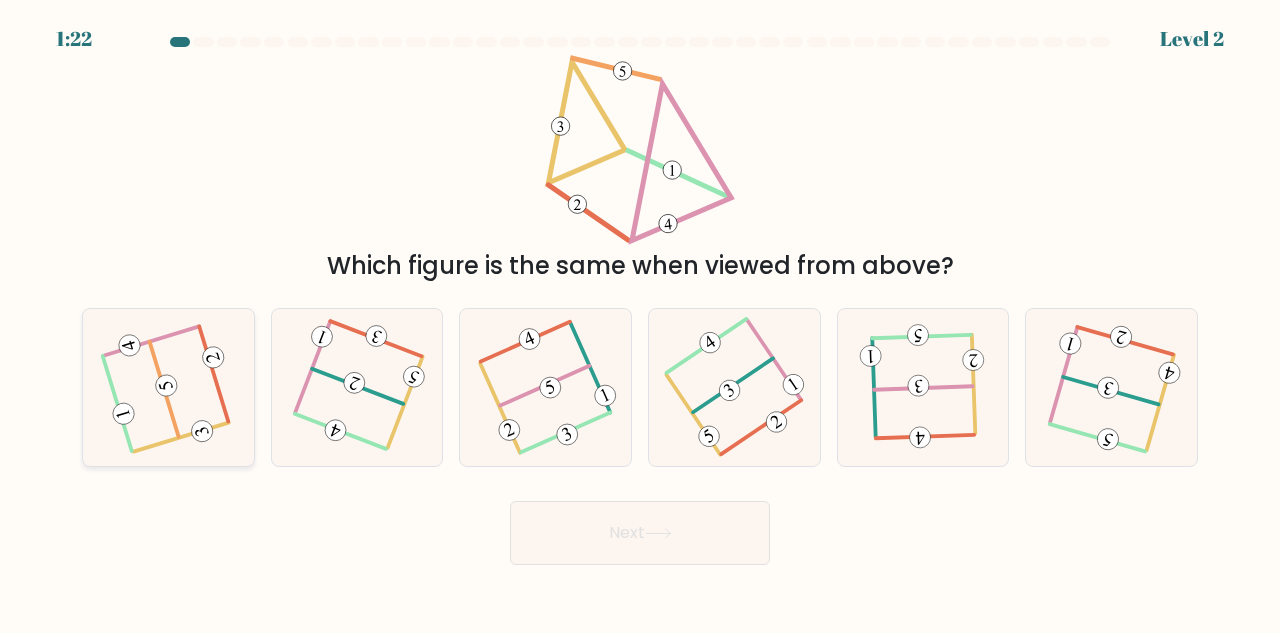 click 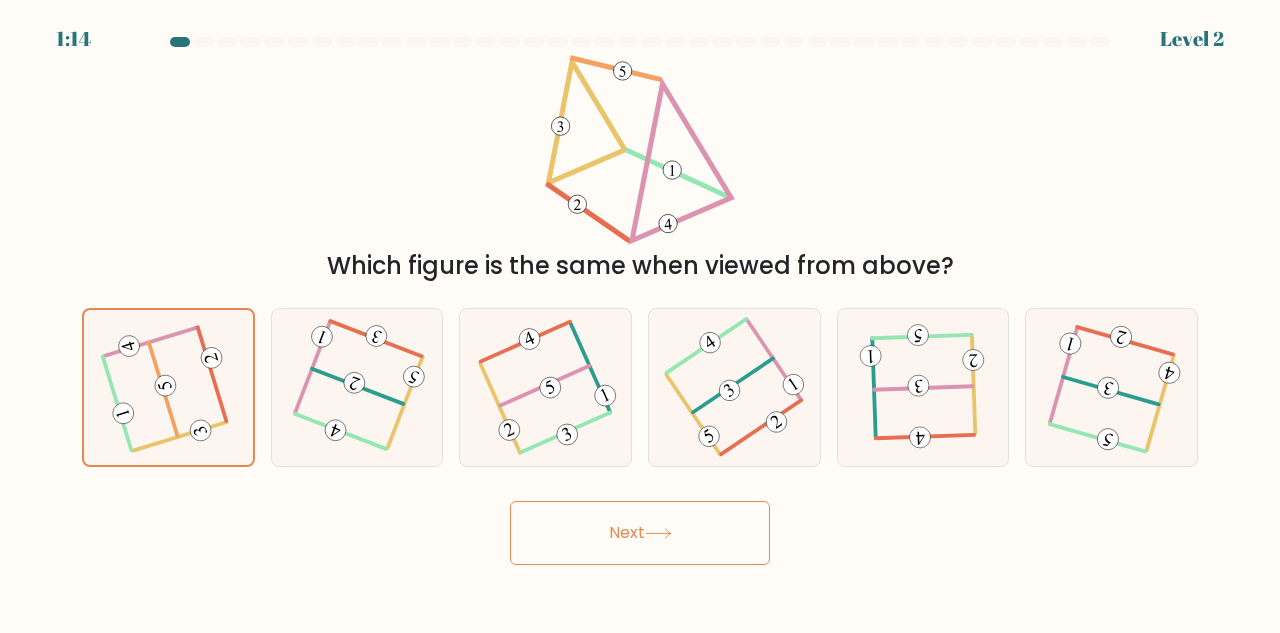 click on "Next" at bounding box center [640, 533] 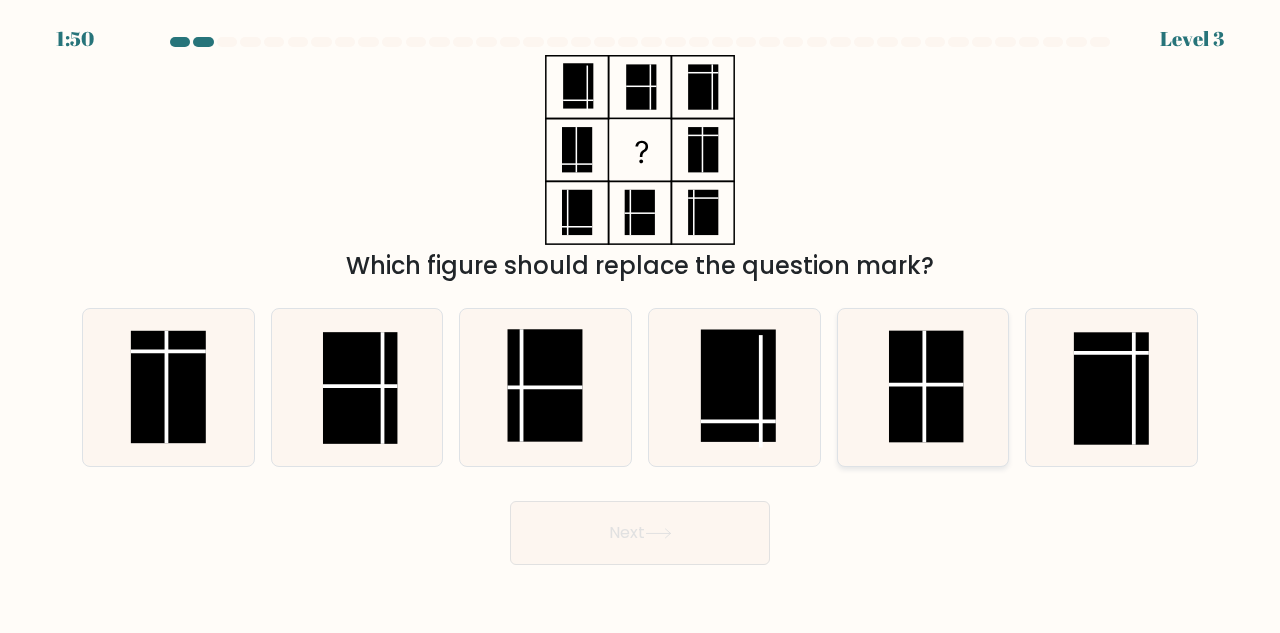 click 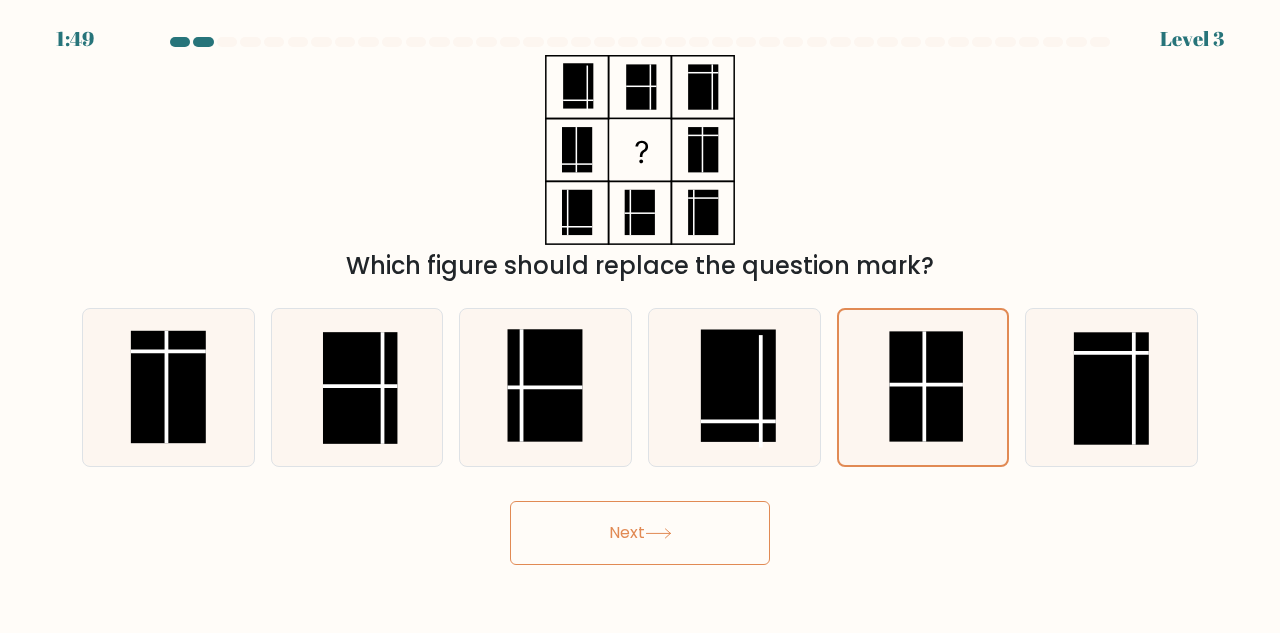 click on "Next" at bounding box center (640, 533) 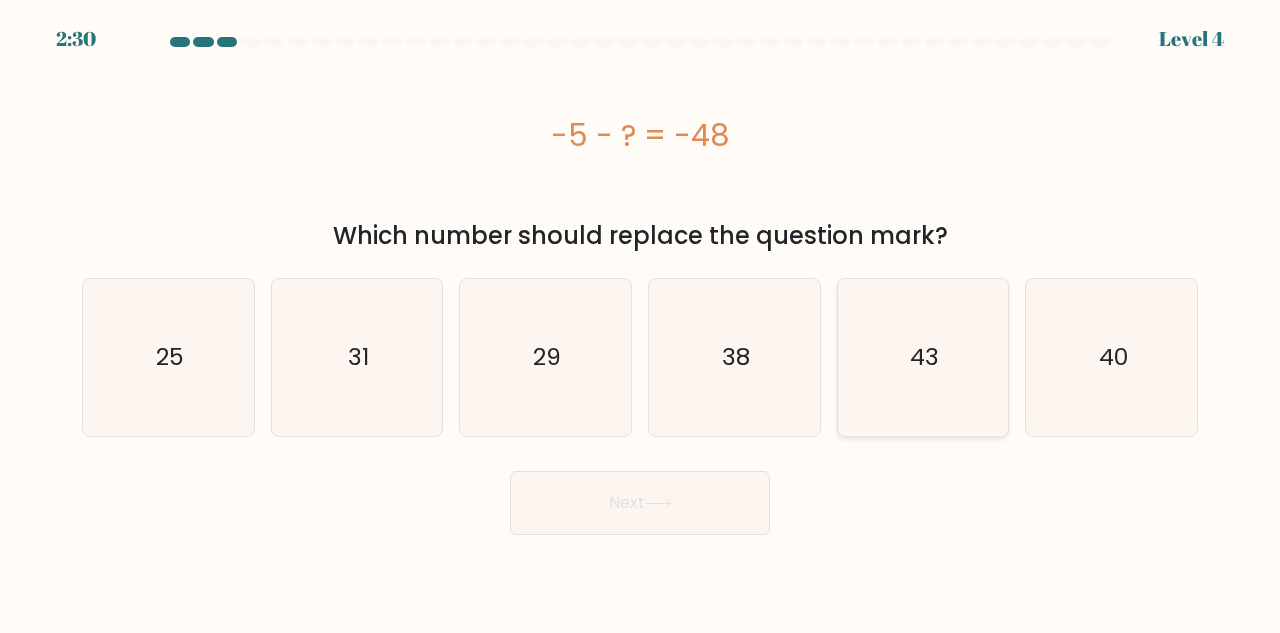 click on "43" 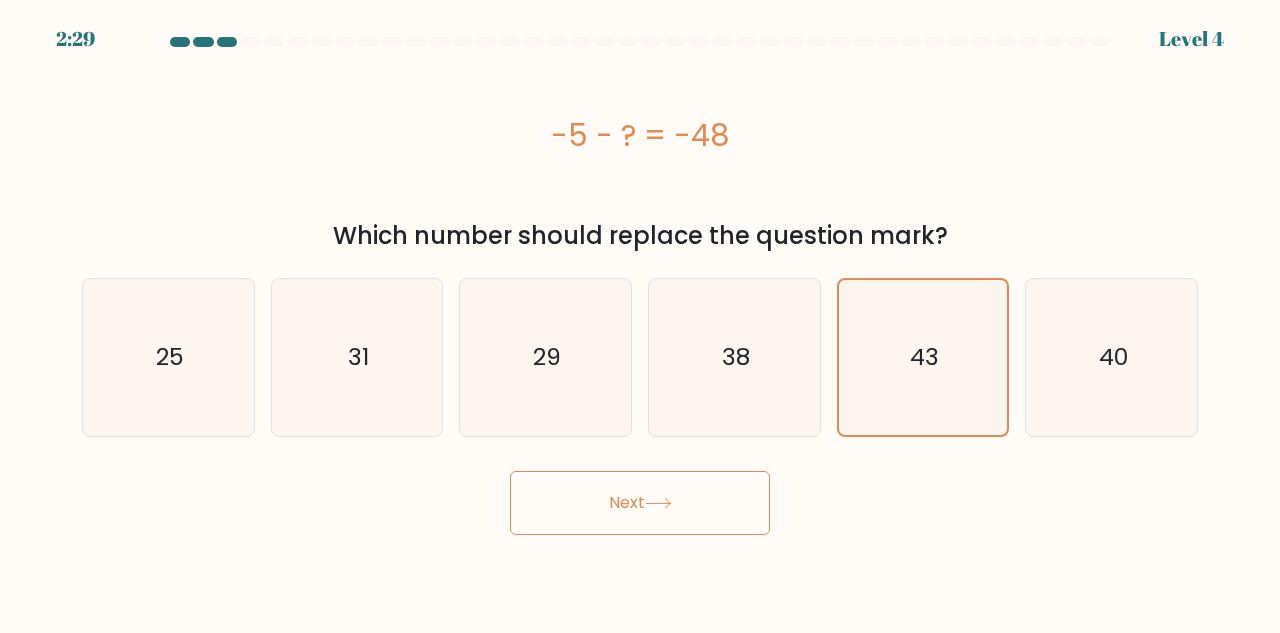 click on "Next" at bounding box center [640, 503] 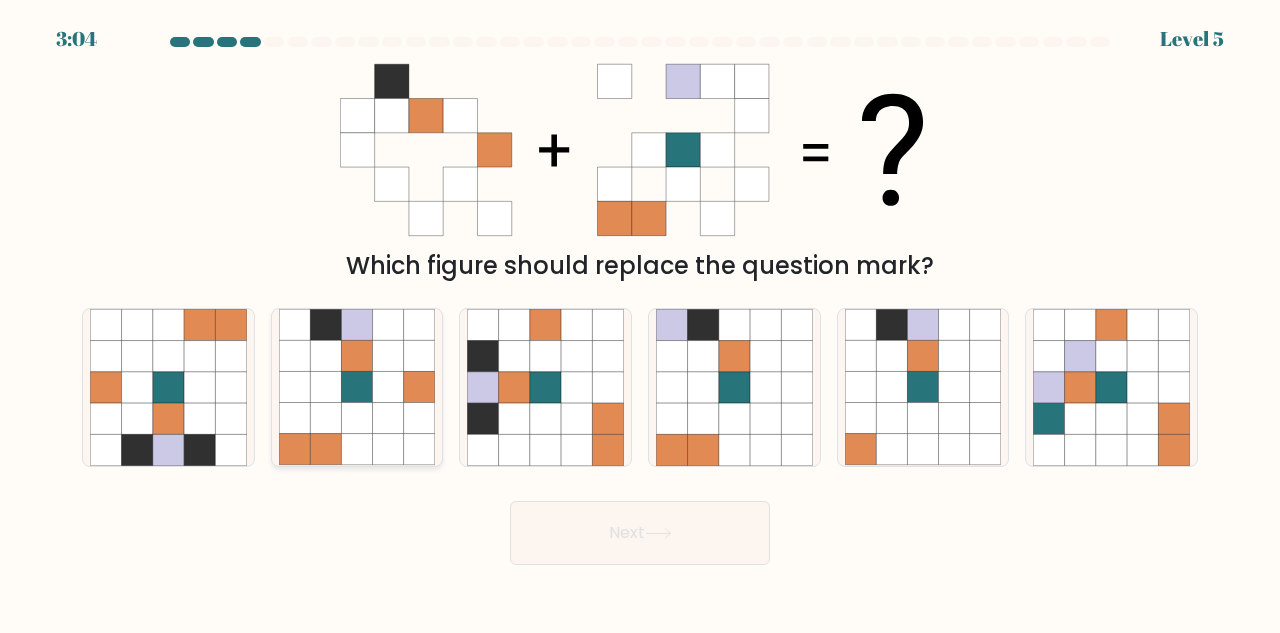 click 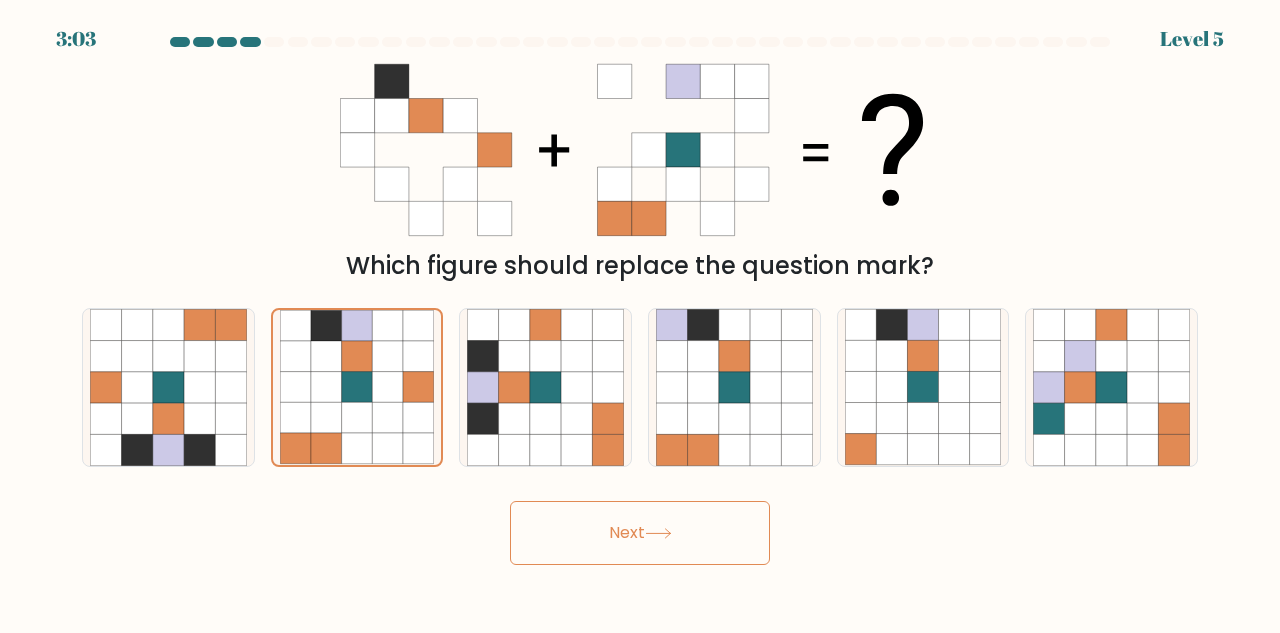 click on "Next" at bounding box center [640, 533] 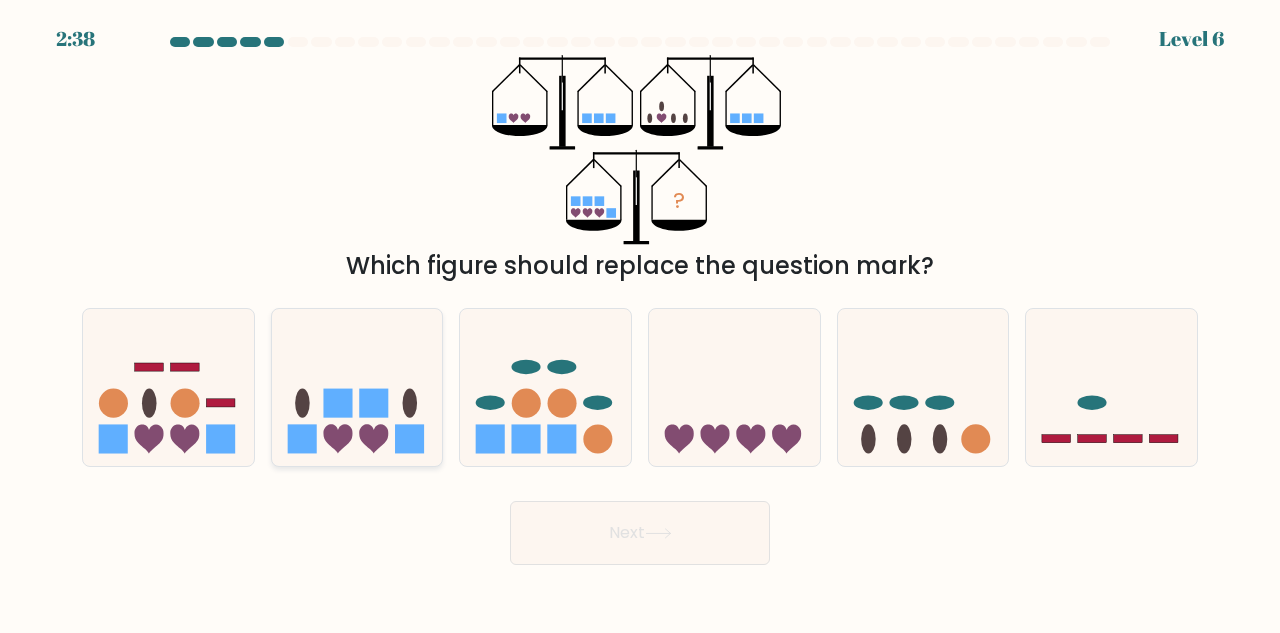 click 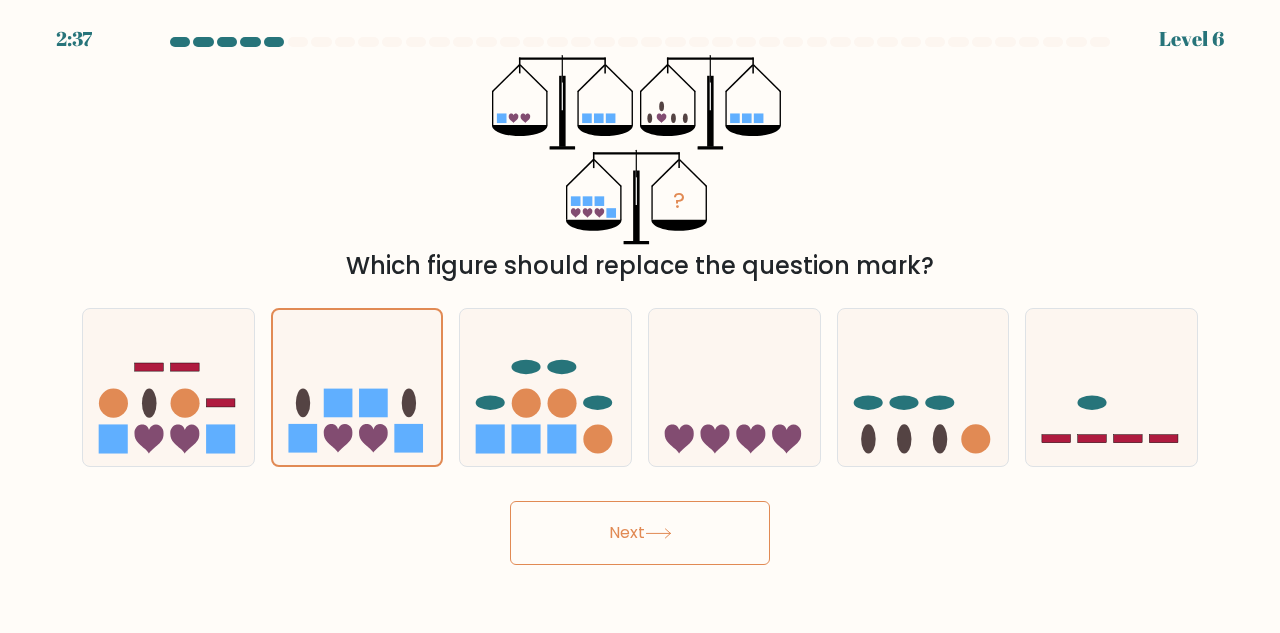 click on "Next" at bounding box center [640, 533] 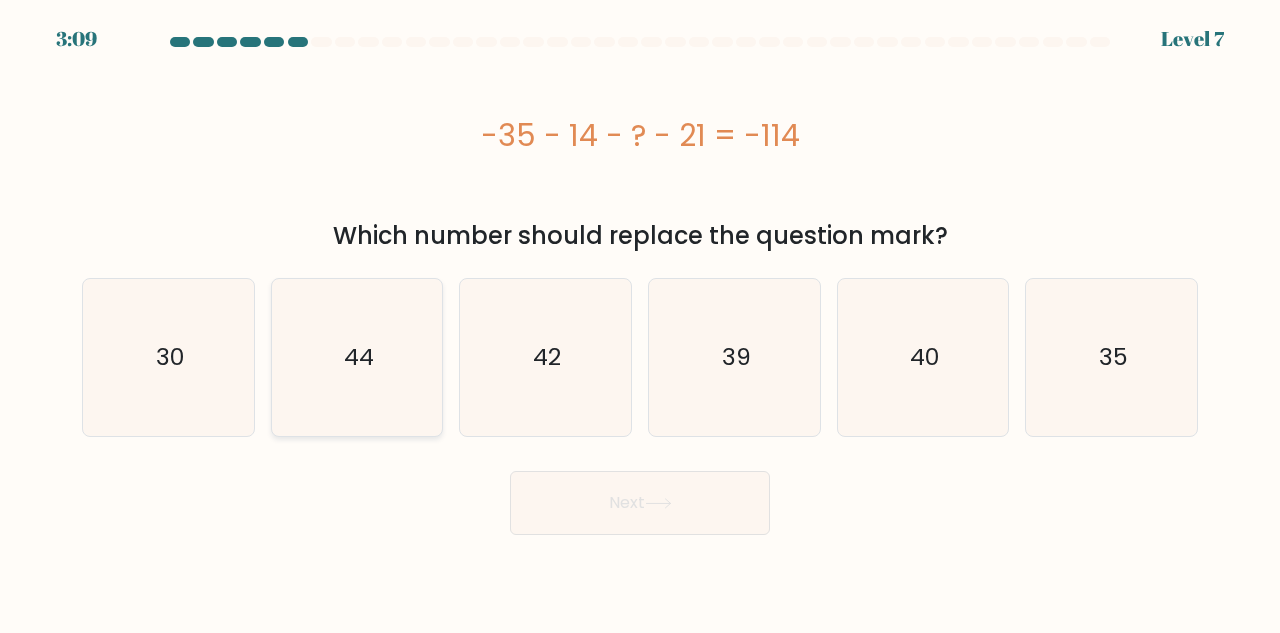click on "44" 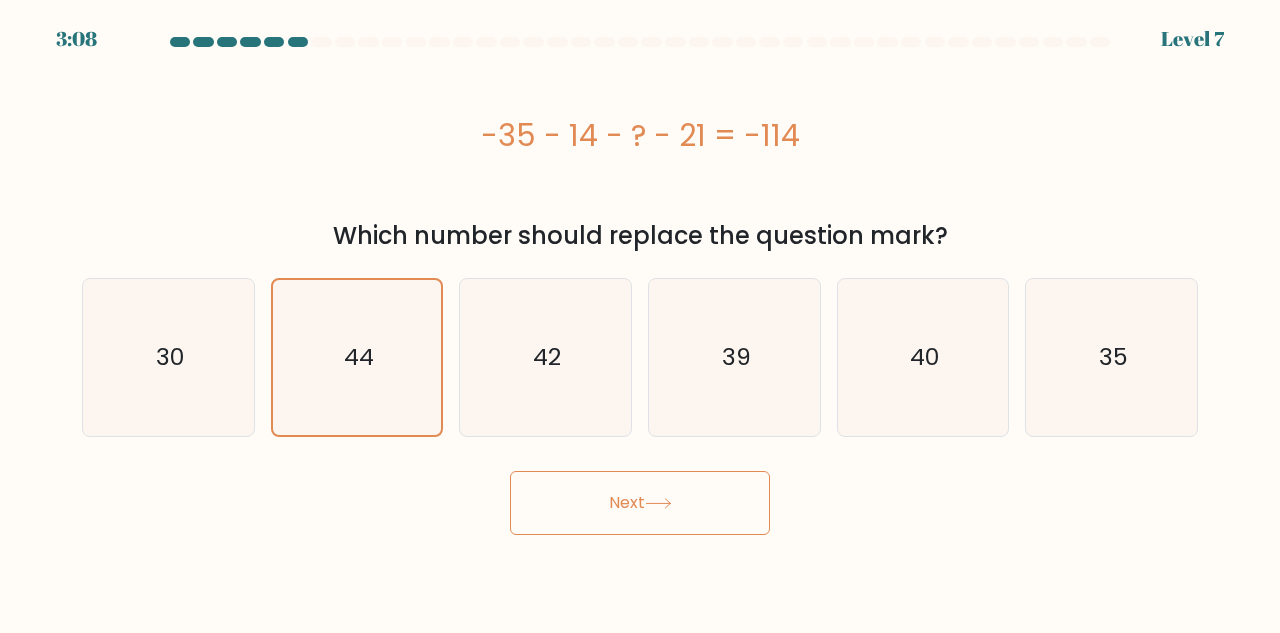 click on "Next" at bounding box center (640, 503) 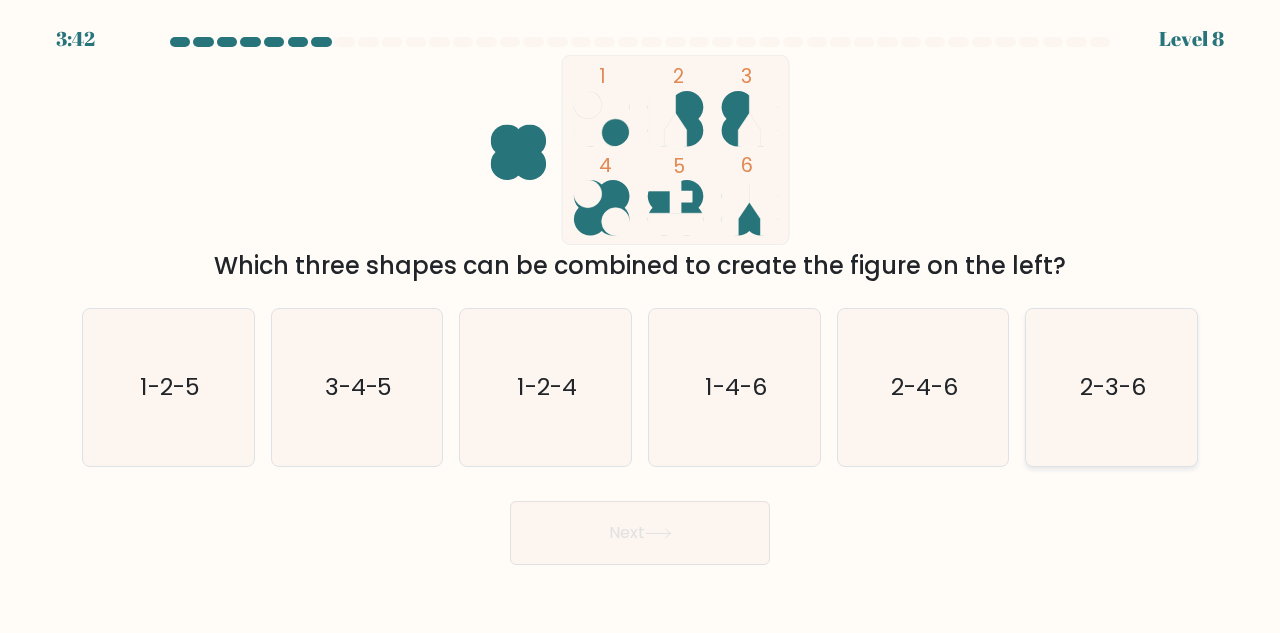 click on "2-3-6" 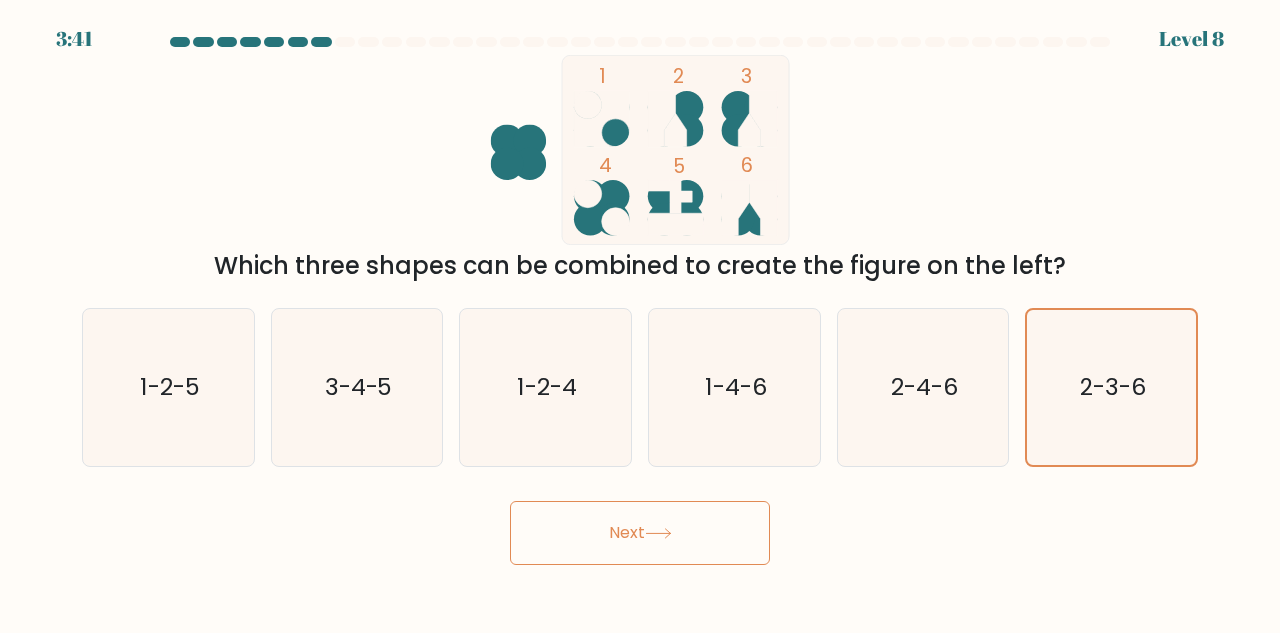 click 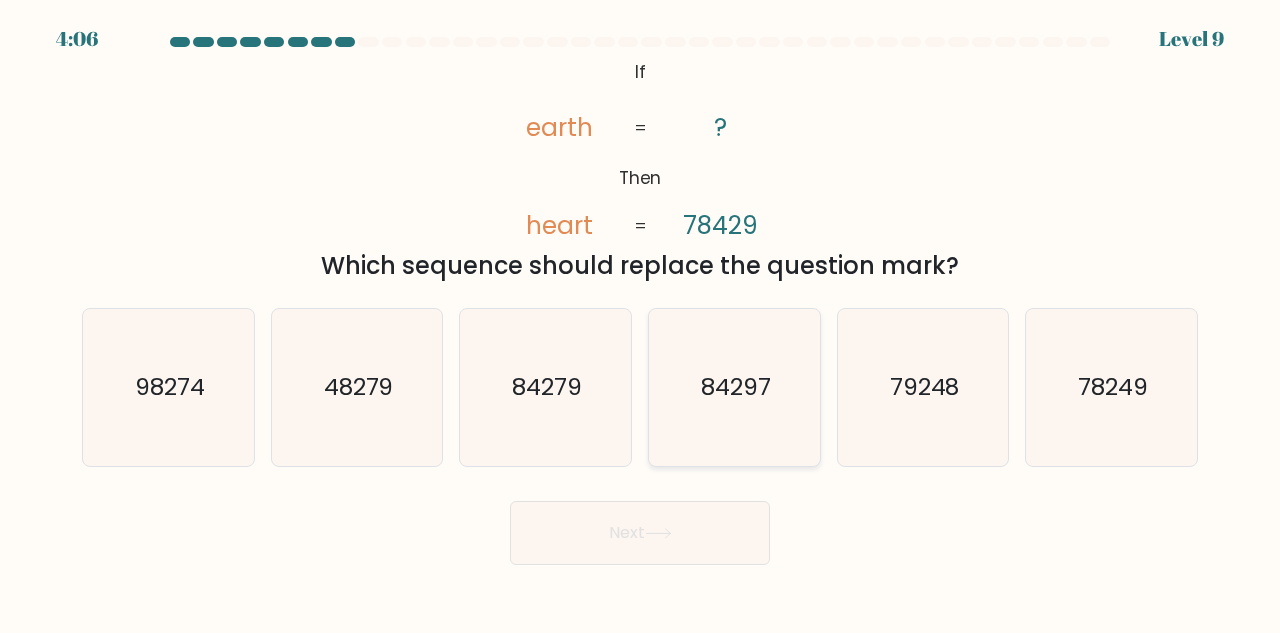 click on "84297" 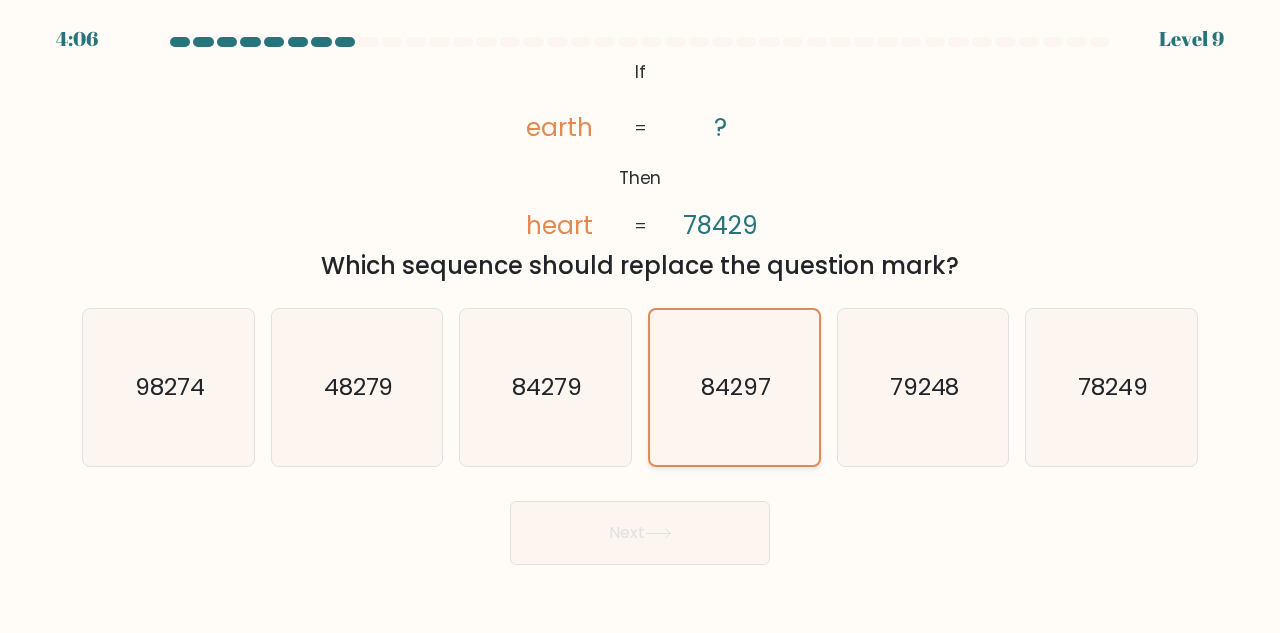 click on "84297" 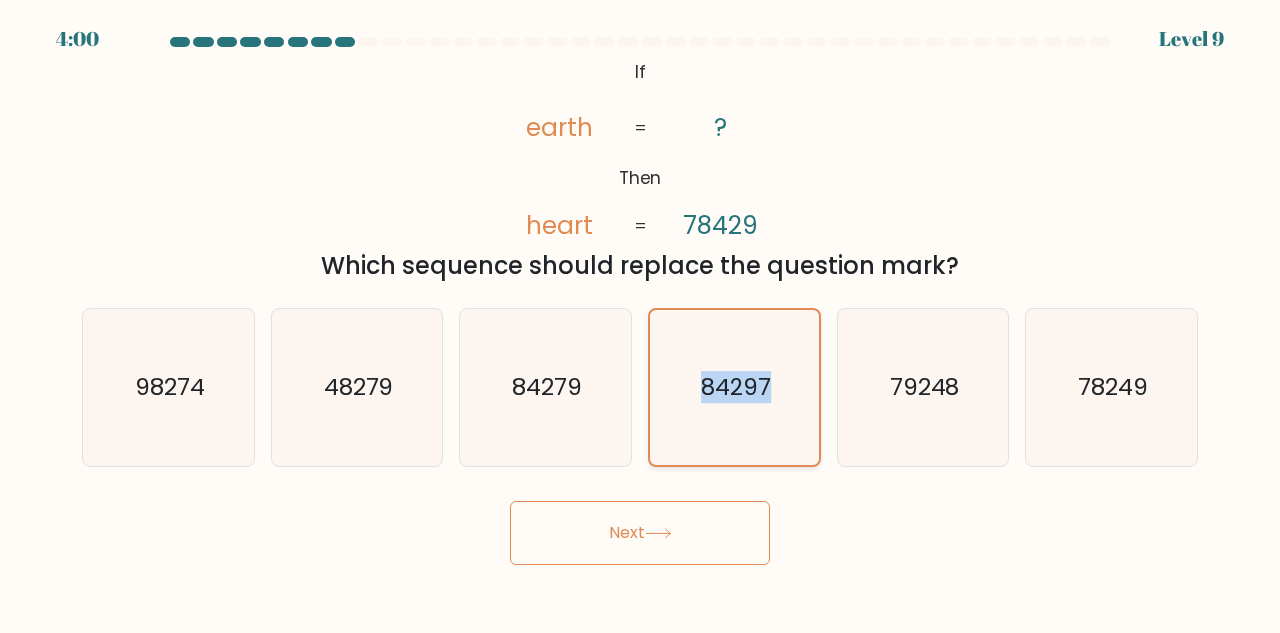 click on "84297" 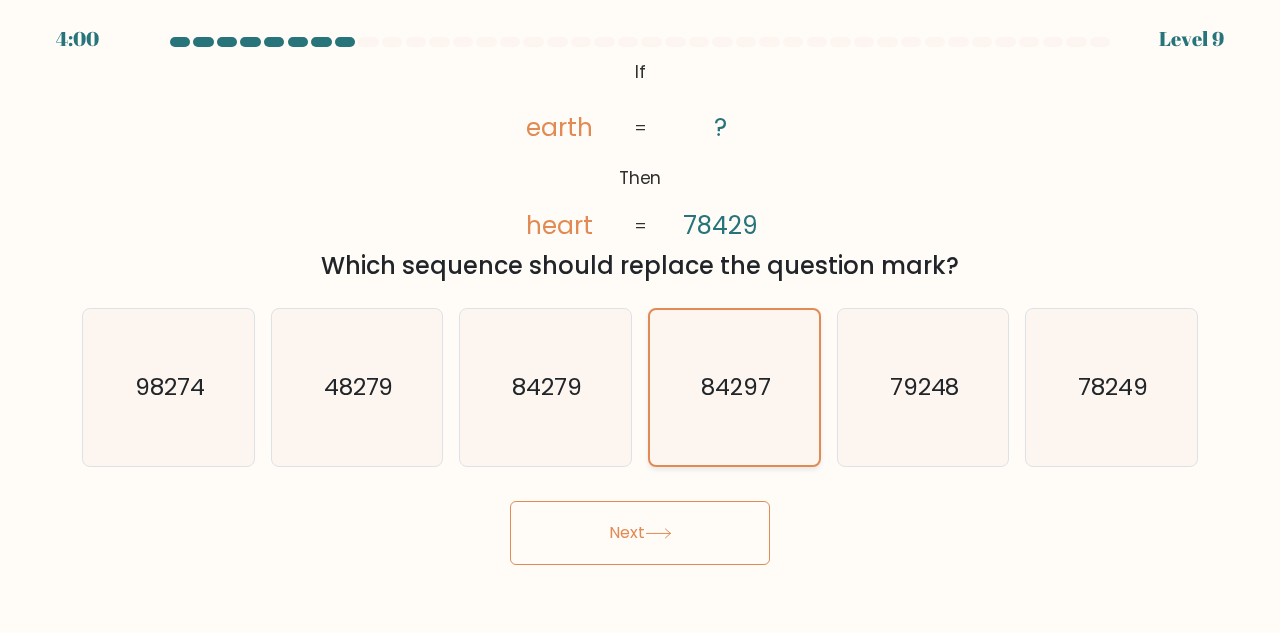 click on "84297" 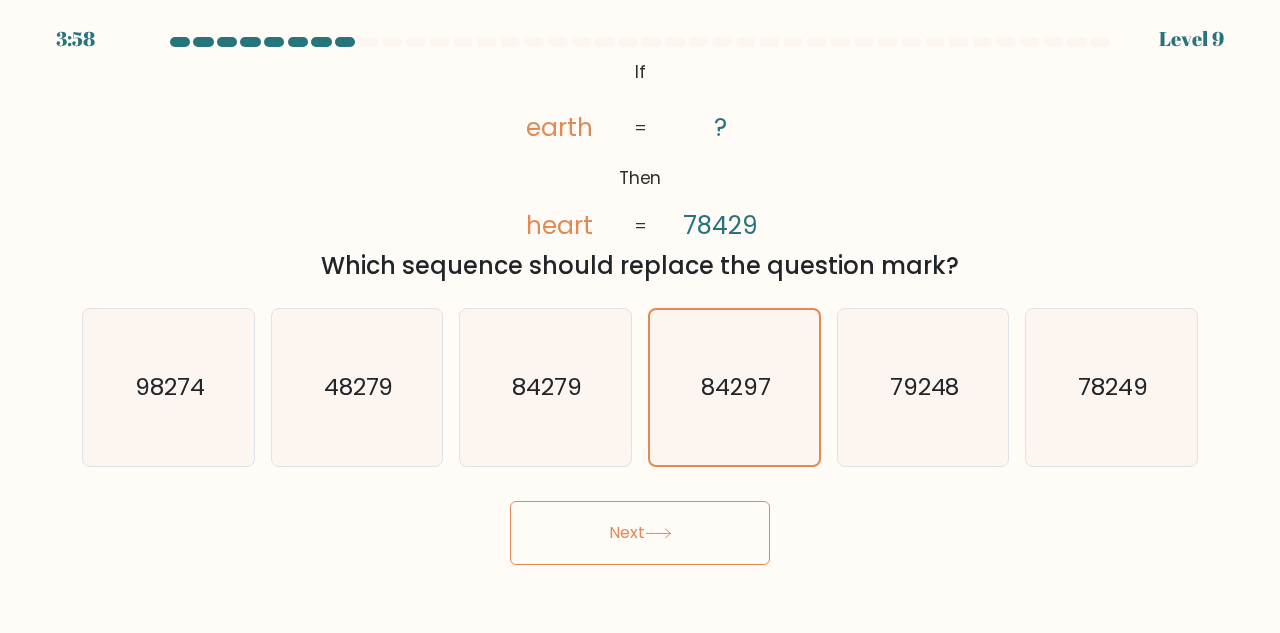 click on "Next" at bounding box center [640, 533] 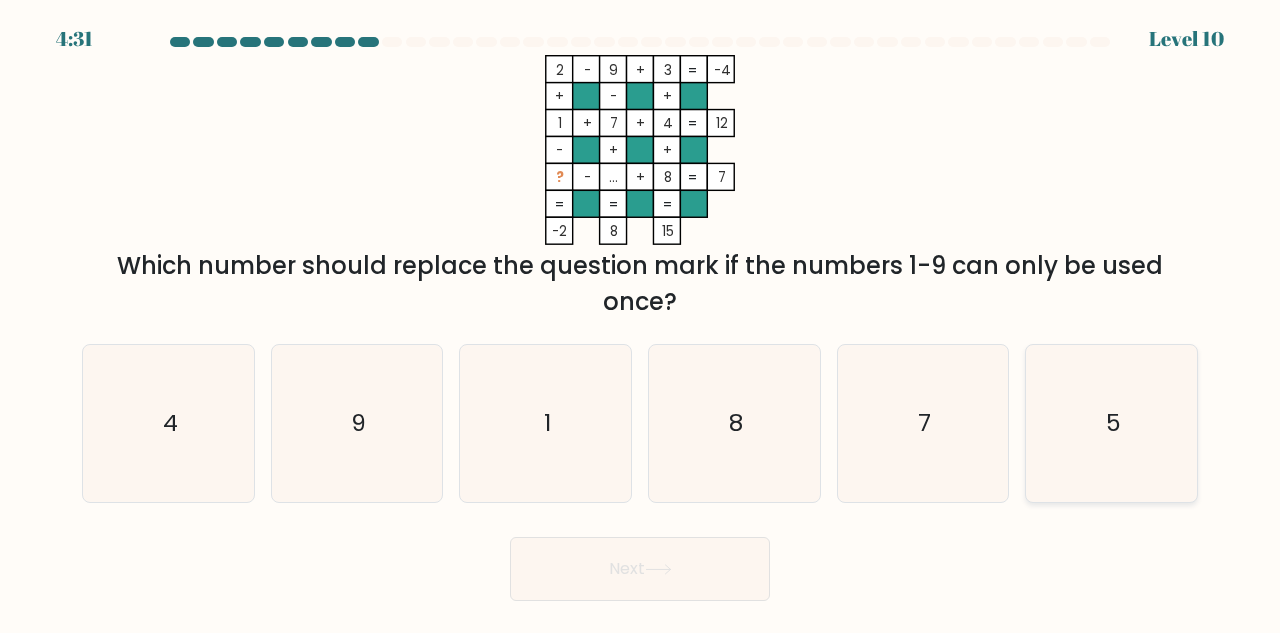 click on "5" 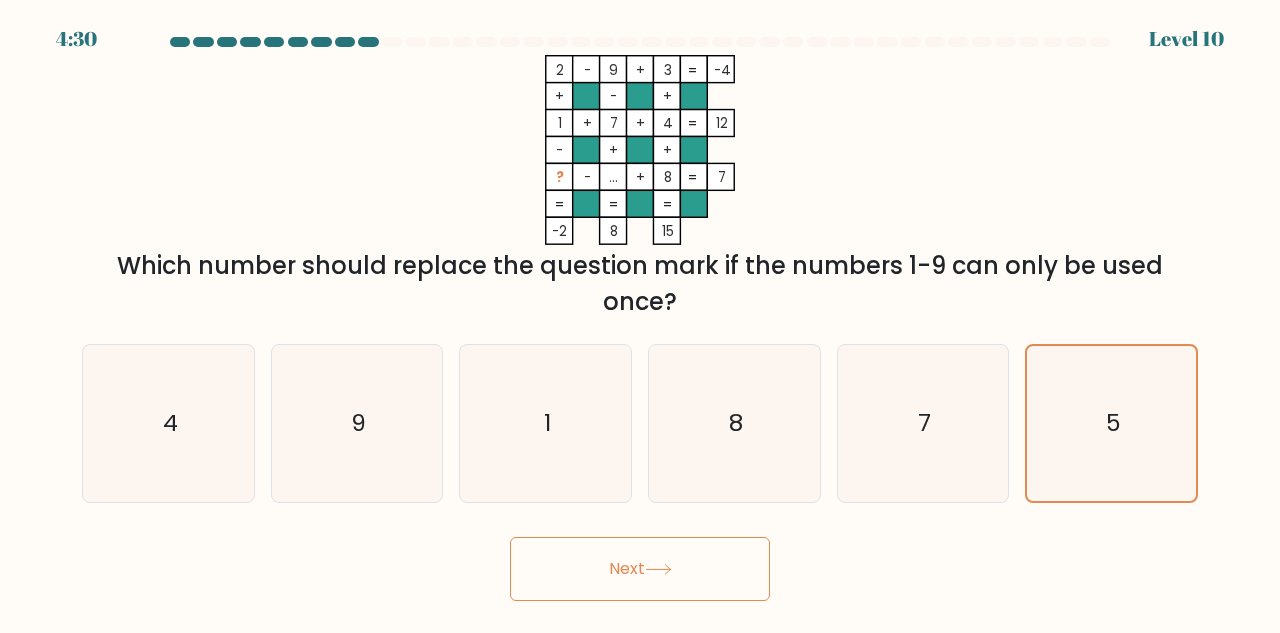 click on "Next" at bounding box center [640, 569] 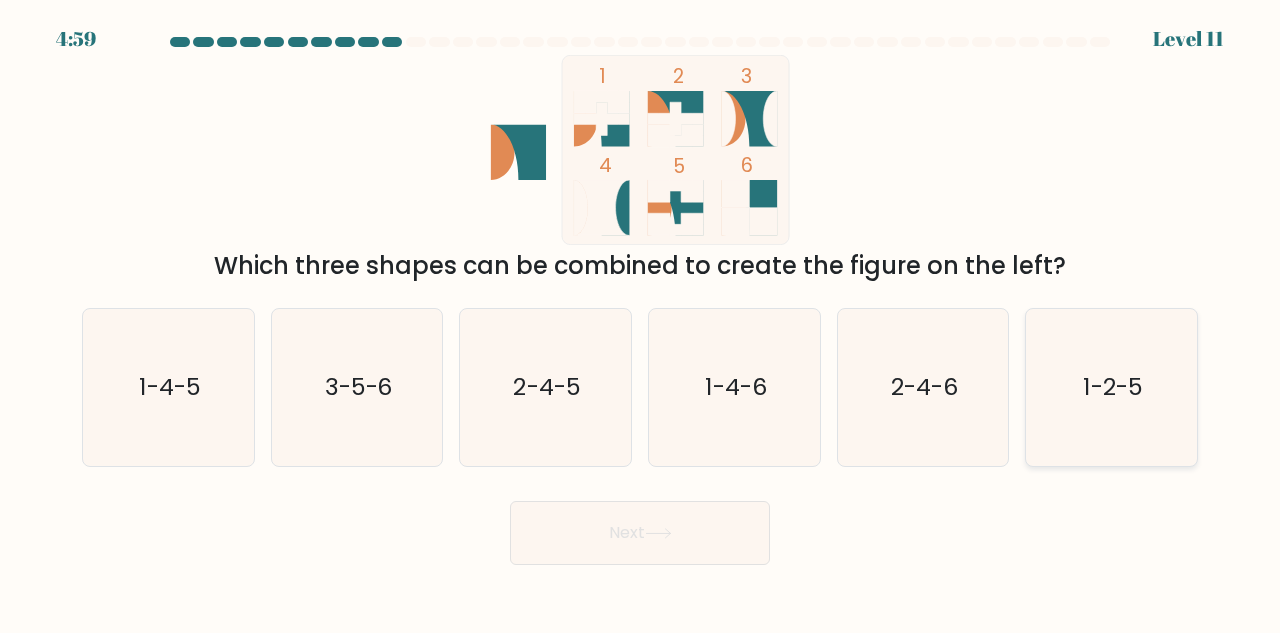 click on "1-2-5" 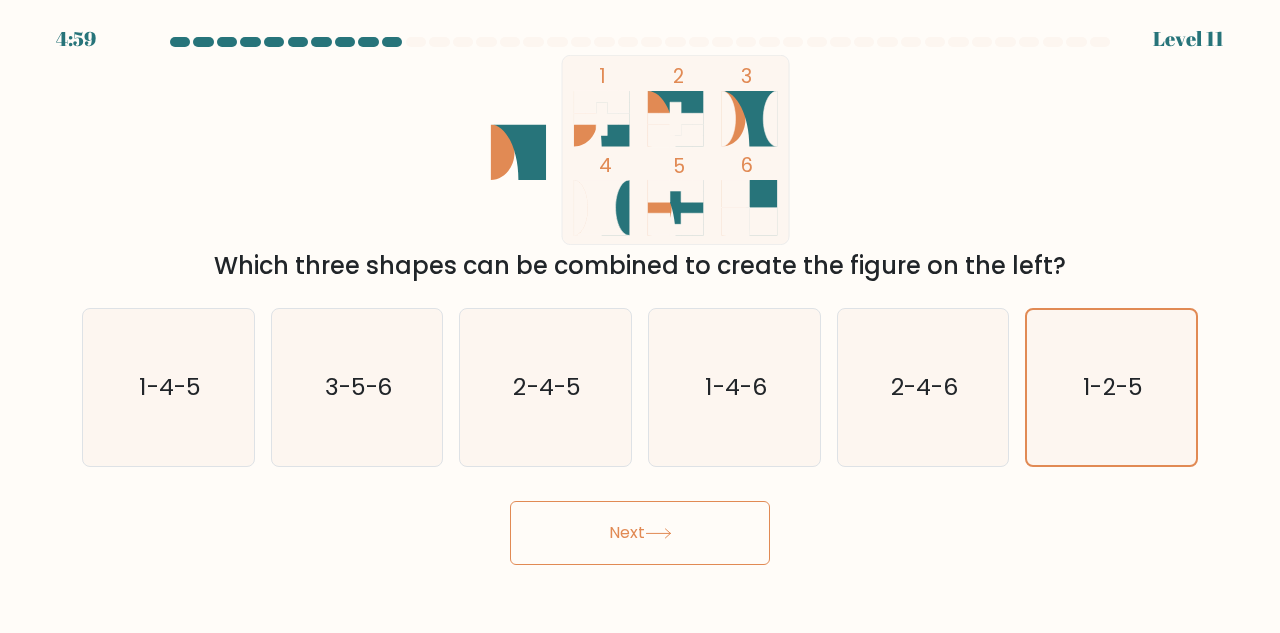 click 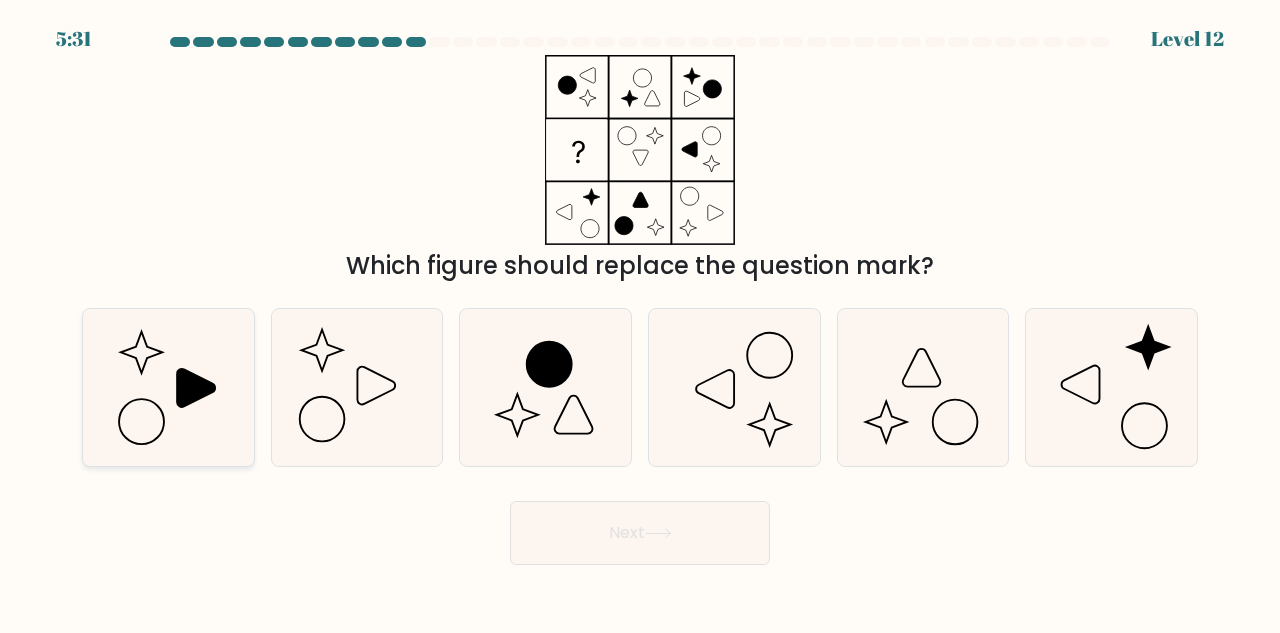 click 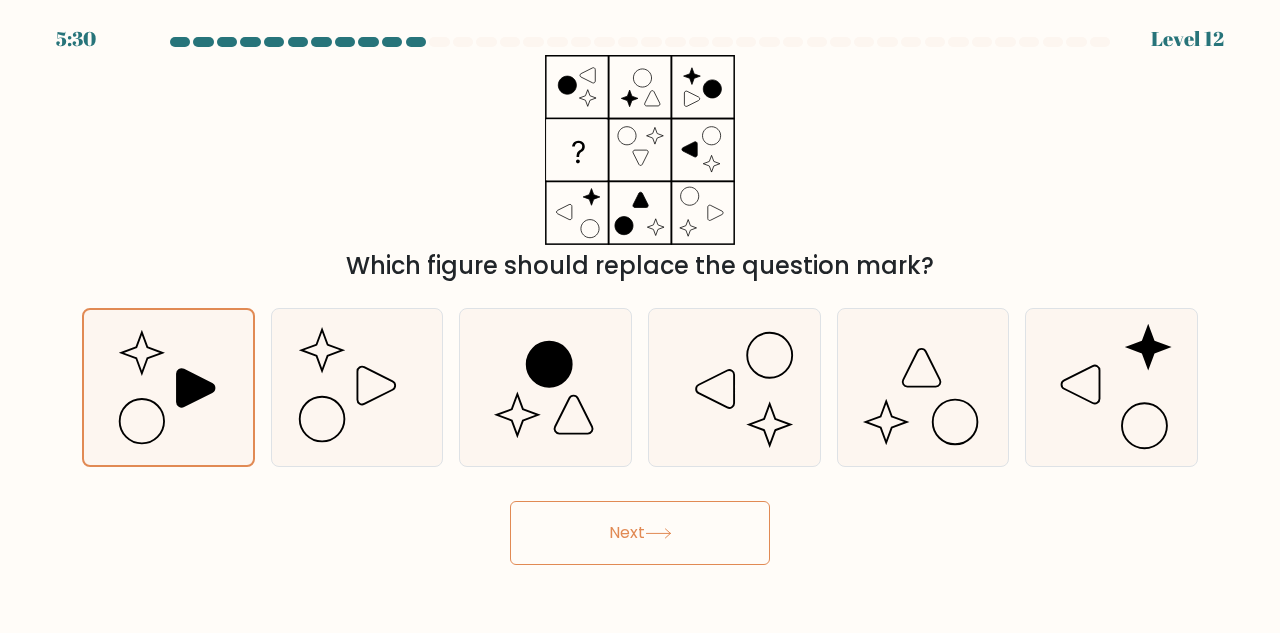 click on "Next" at bounding box center (640, 533) 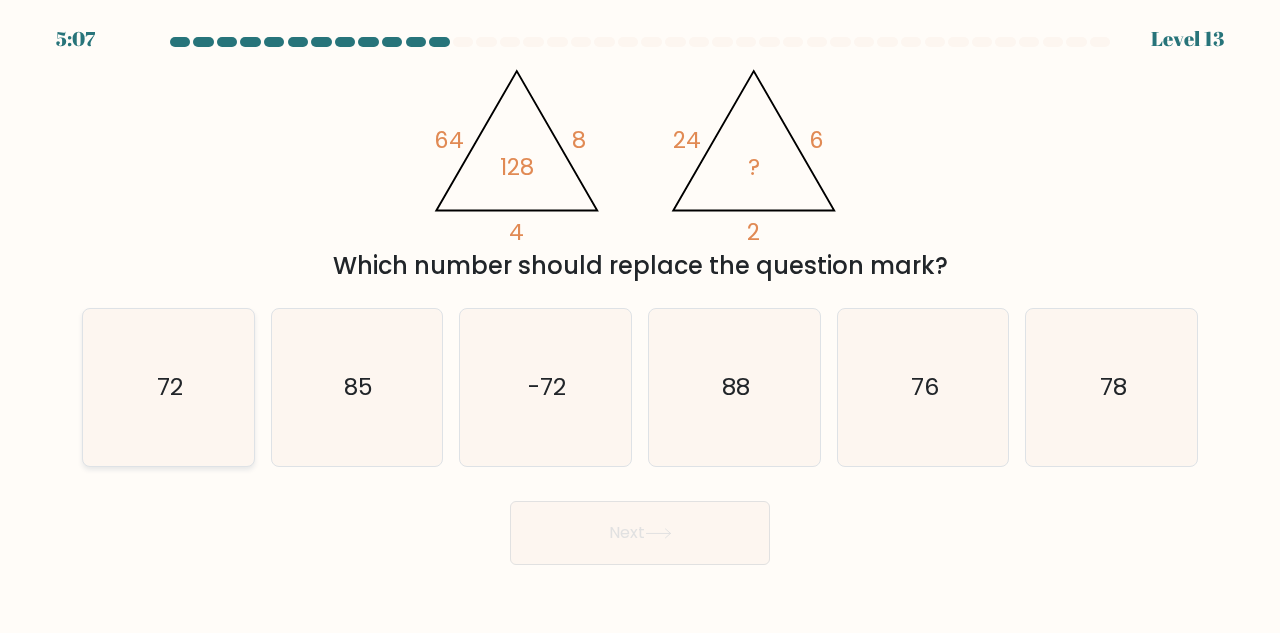 click on "72" 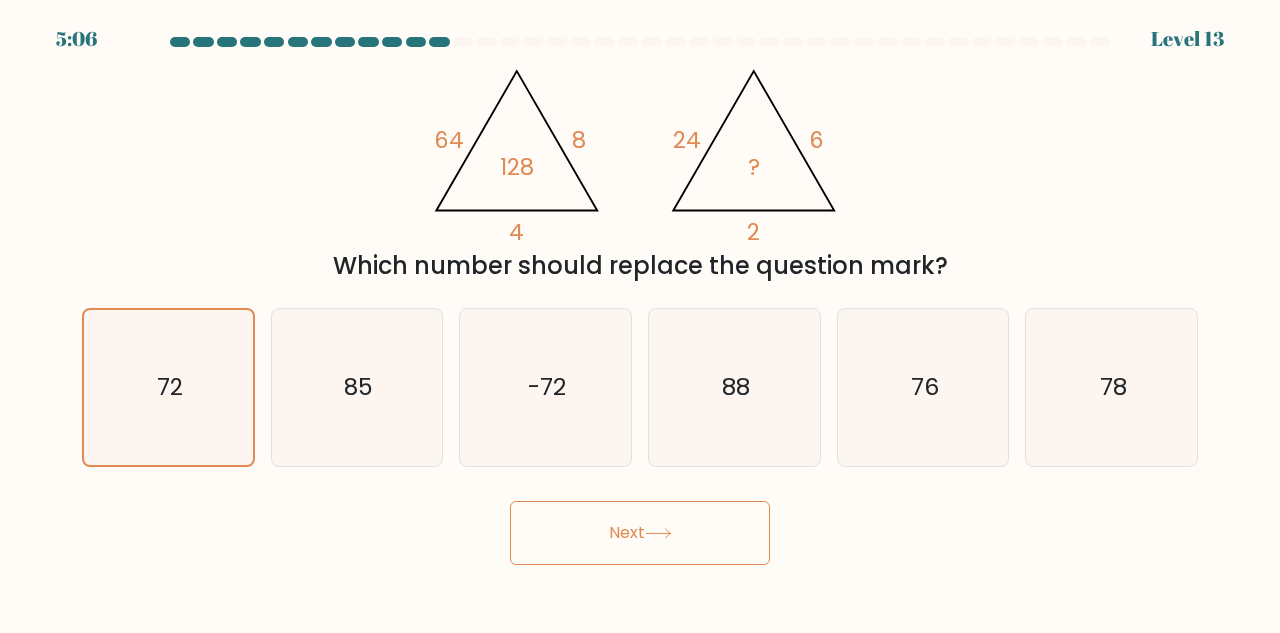 click on "Next" at bounding box center (640, 533) 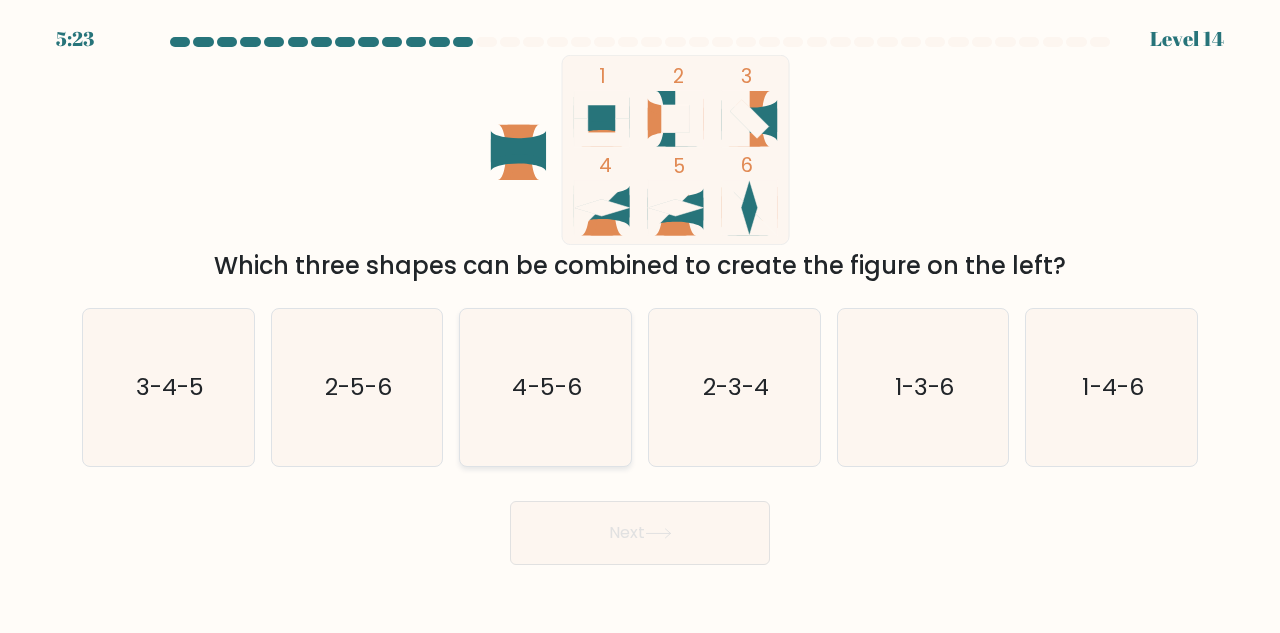 click on "4-5-6" 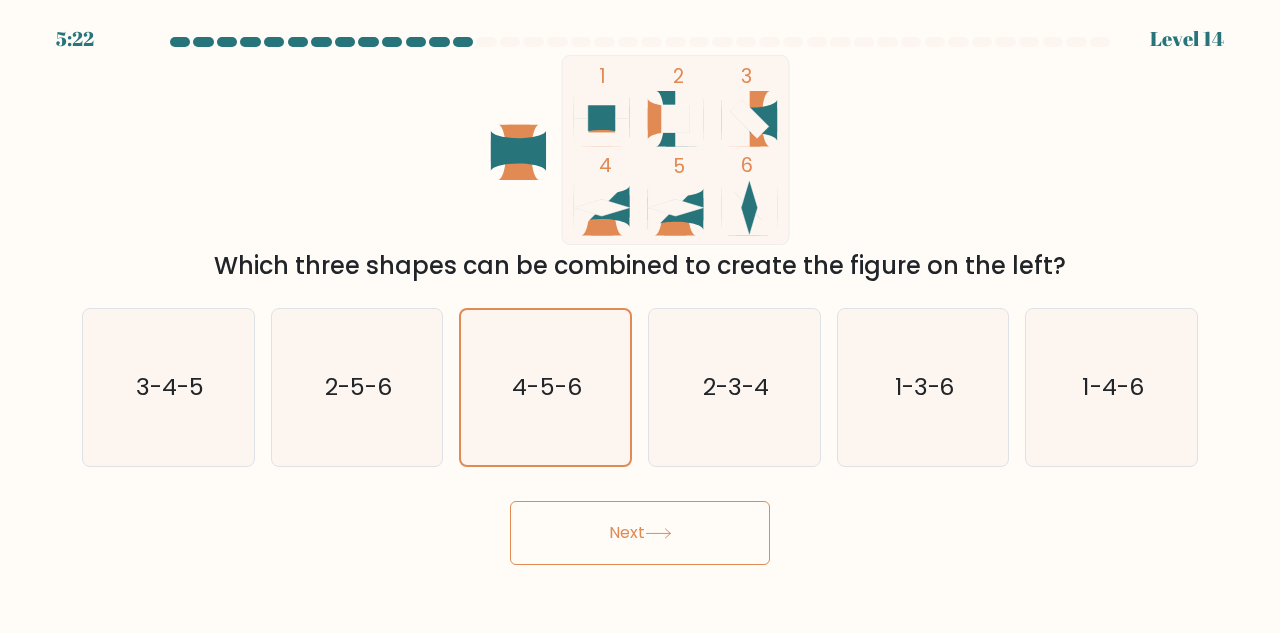 click on "Next" at bounding box center (640, 533) 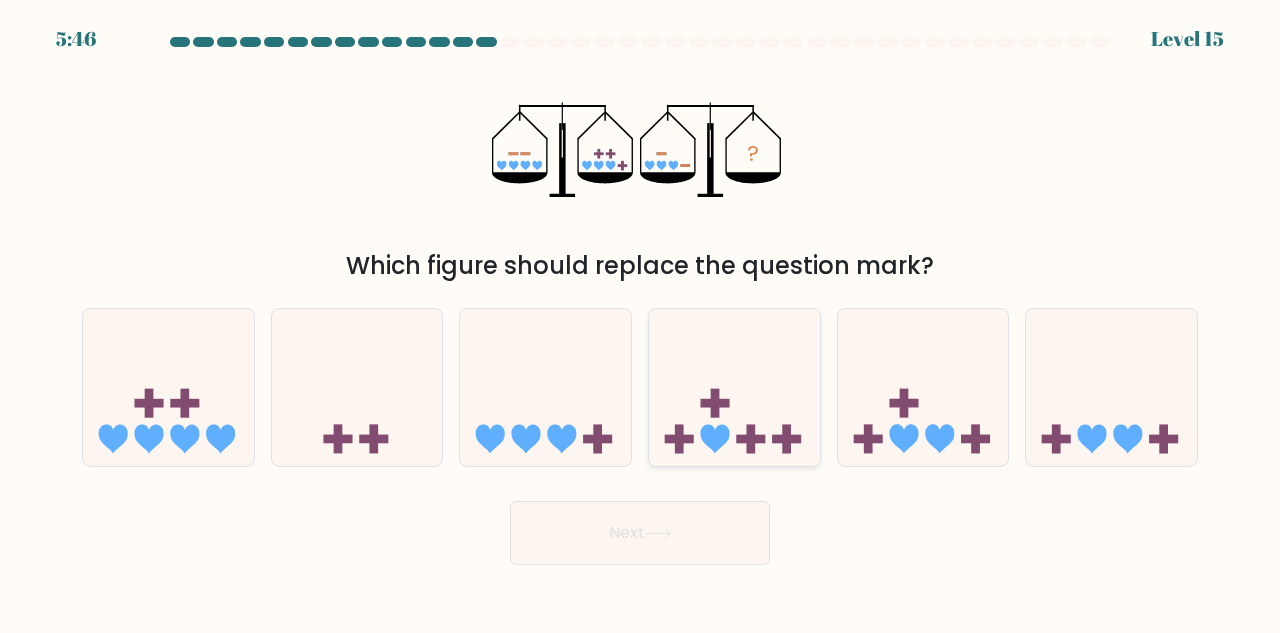 click 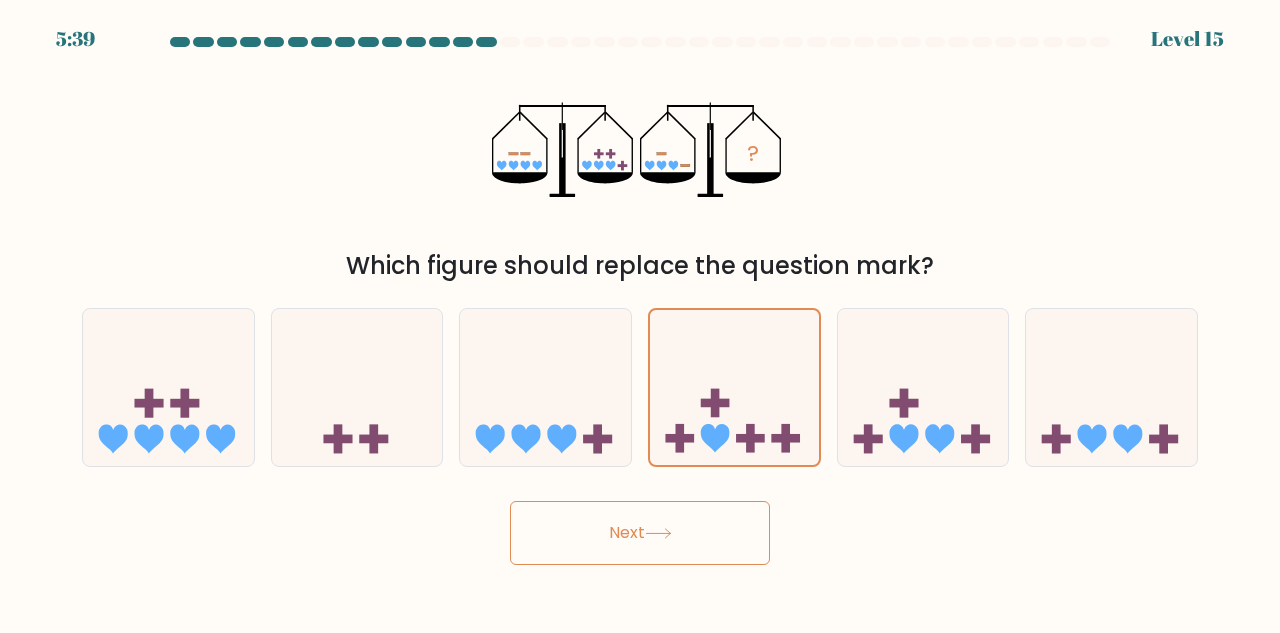 click on "Next" at bounding box center (640, 533) 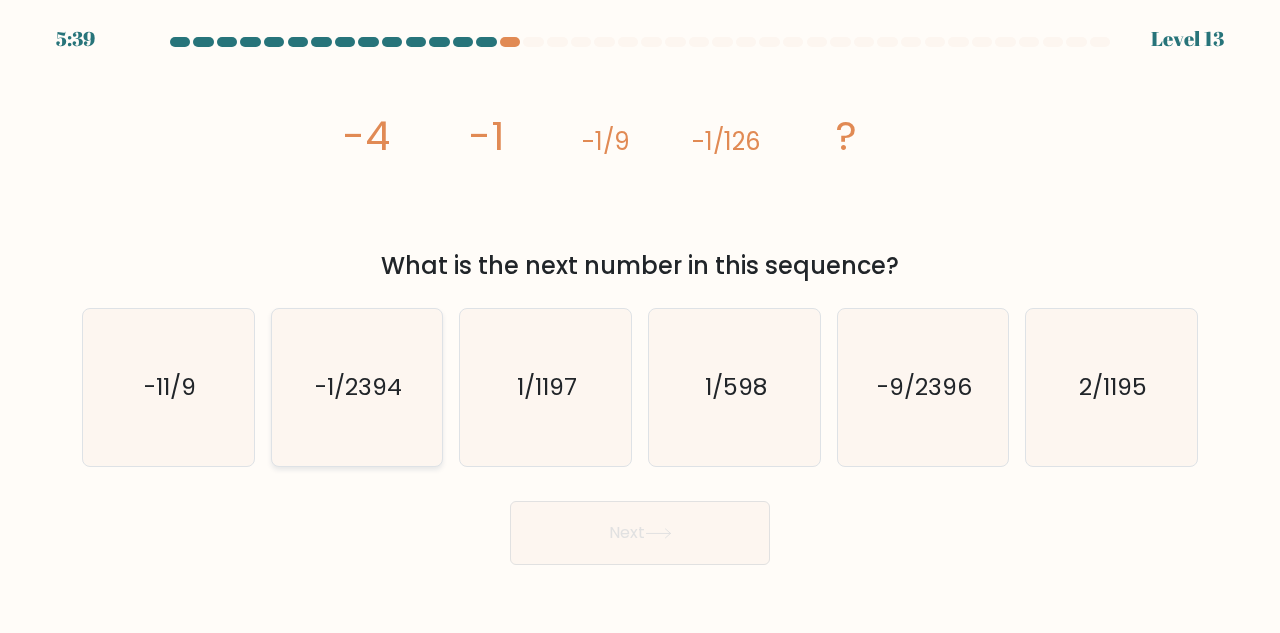 click on "-1/2394" 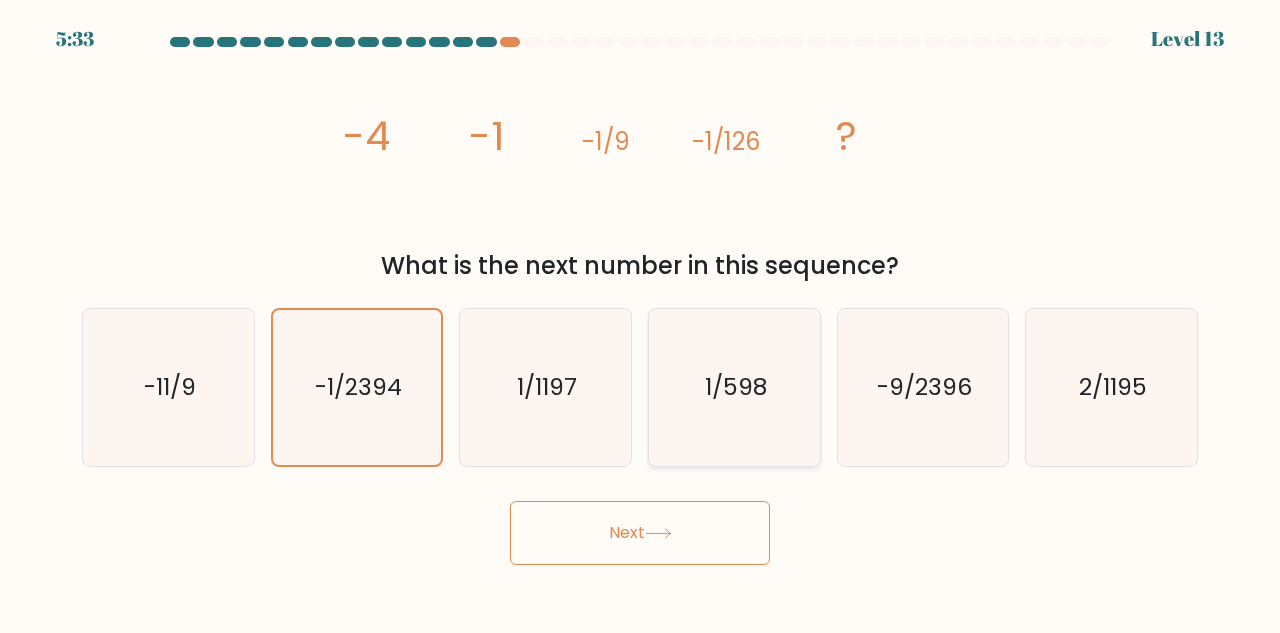 click on "1/598" 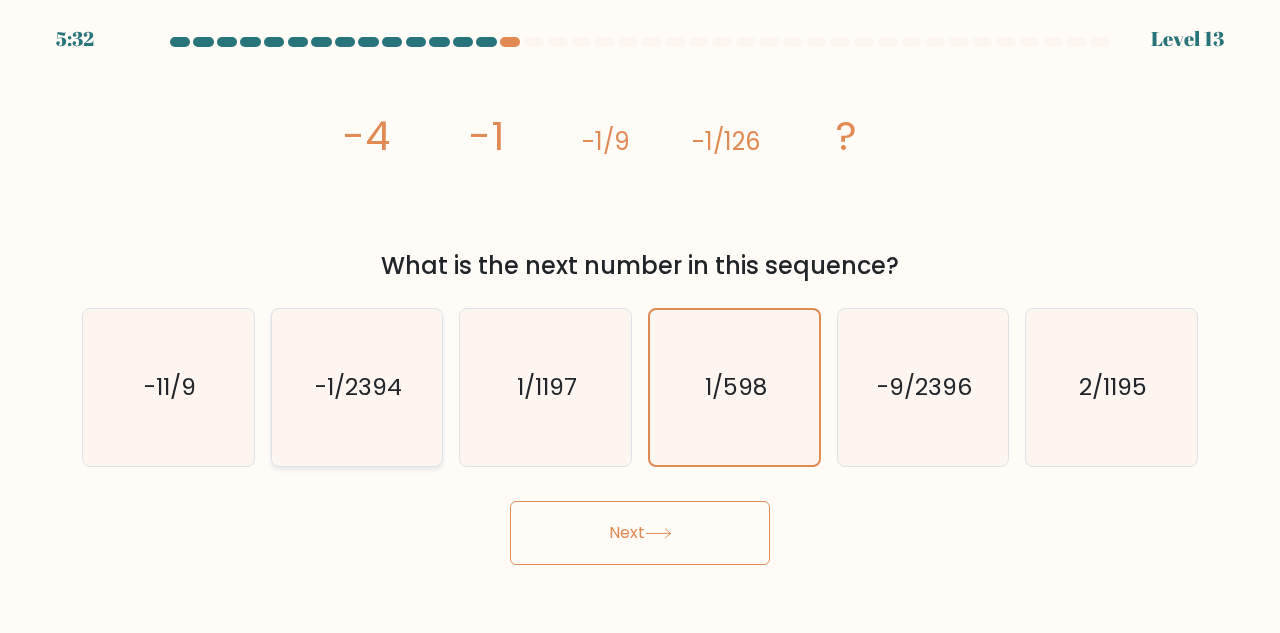 click on "-1/2394" 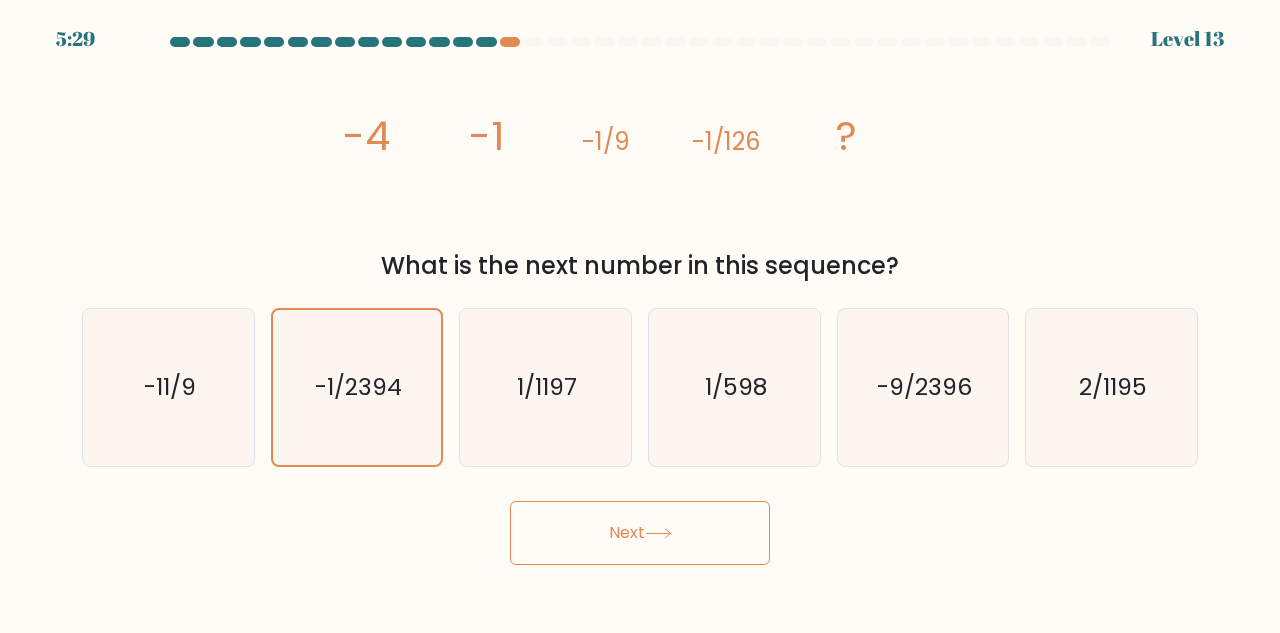 click on "Next" at bounding box center [640, 533] 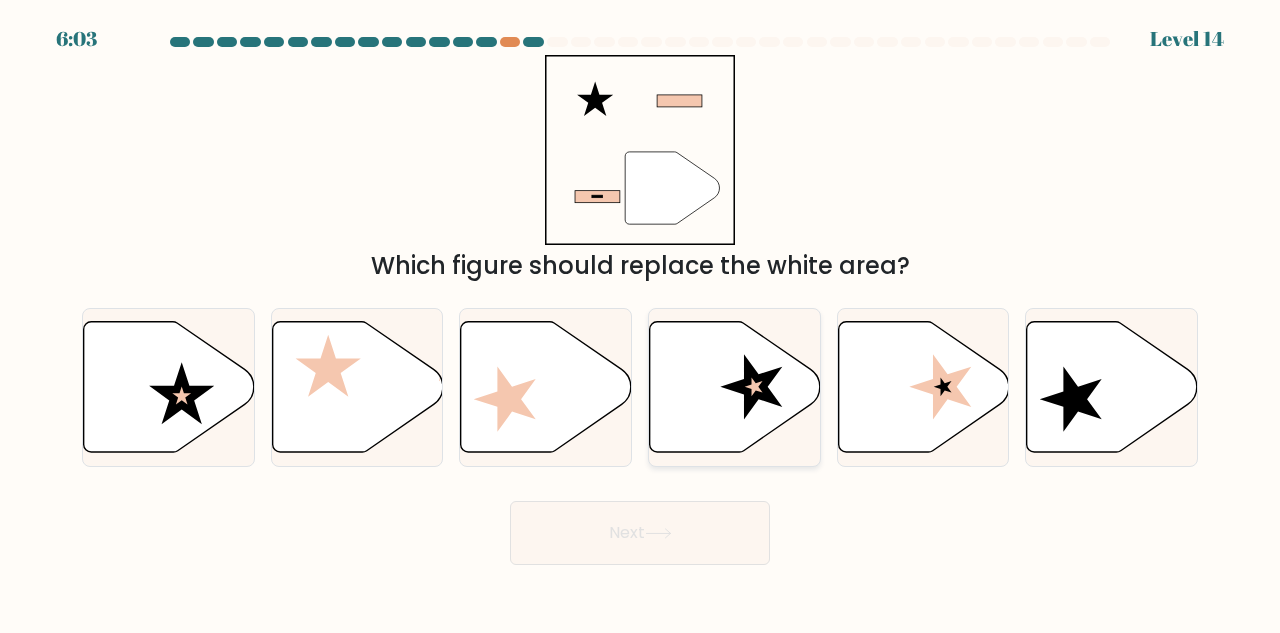 click 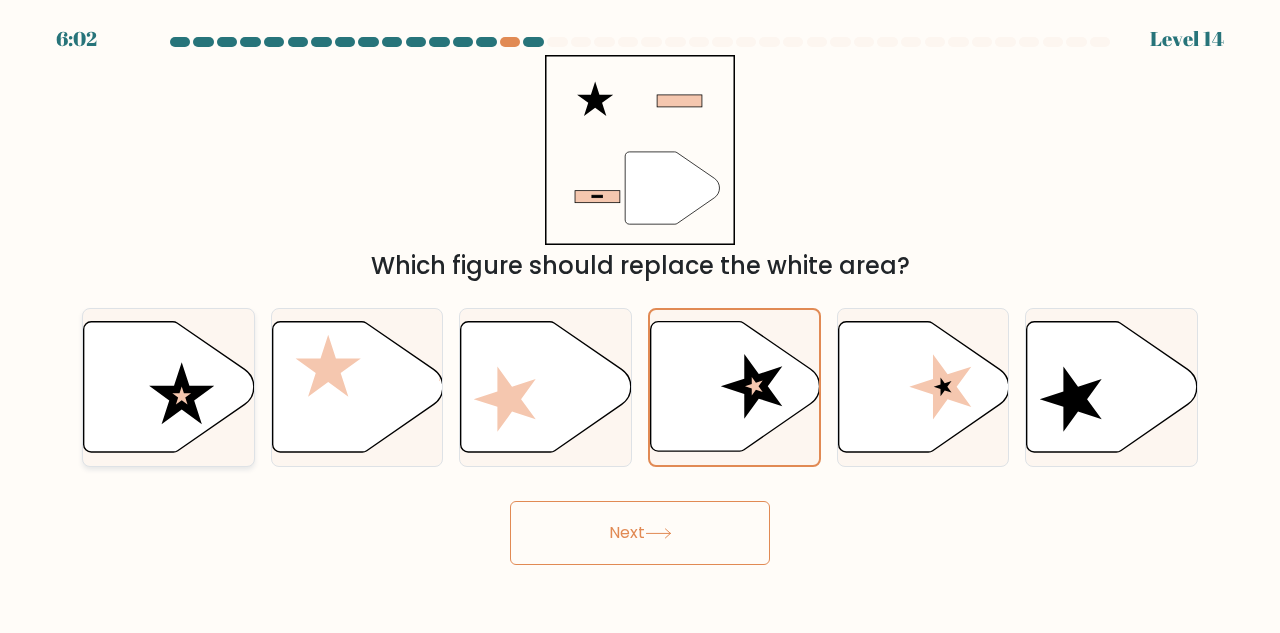 click 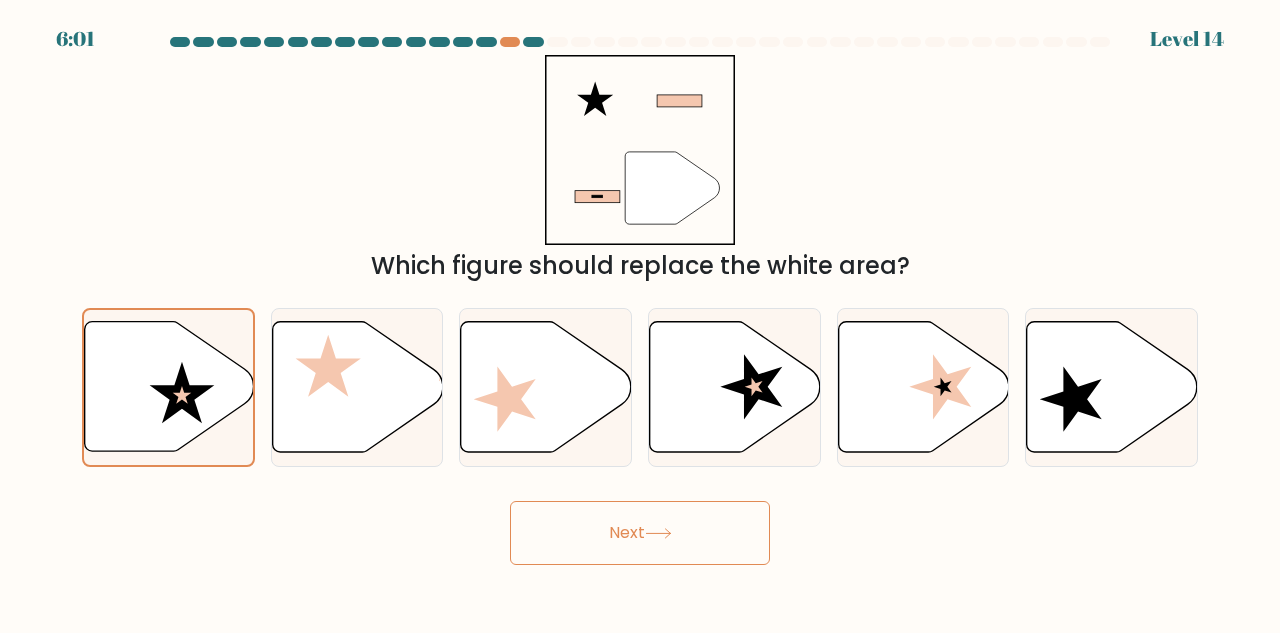 click on "Next" at bounding box center [640, 533] 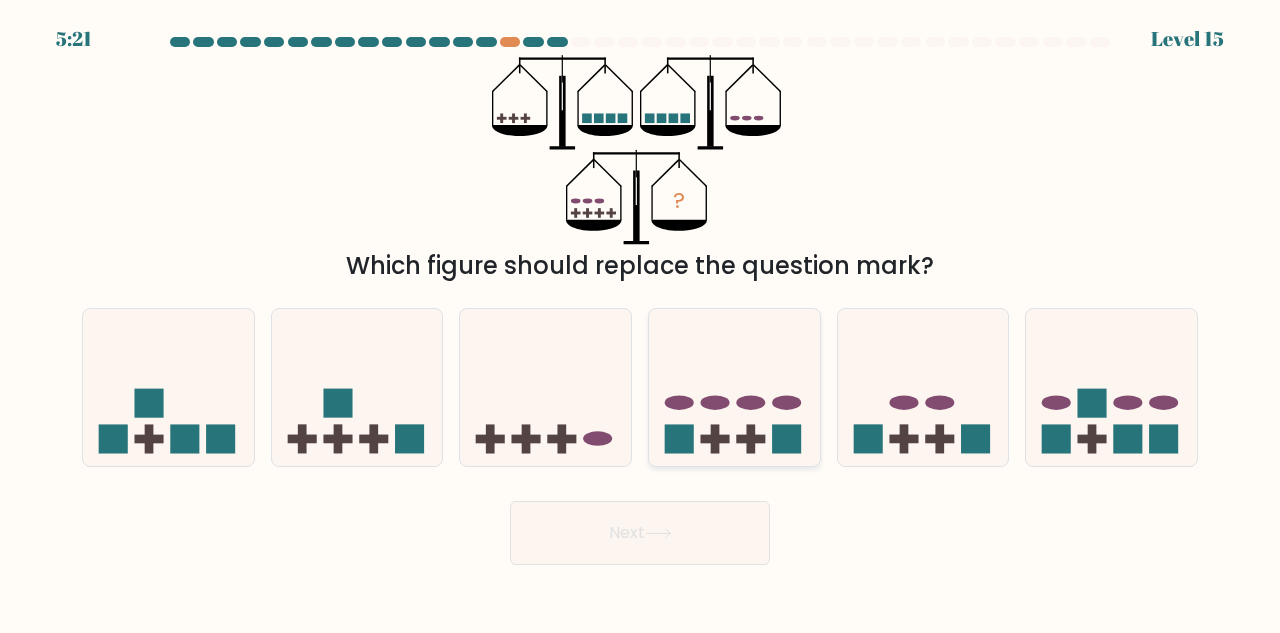 click 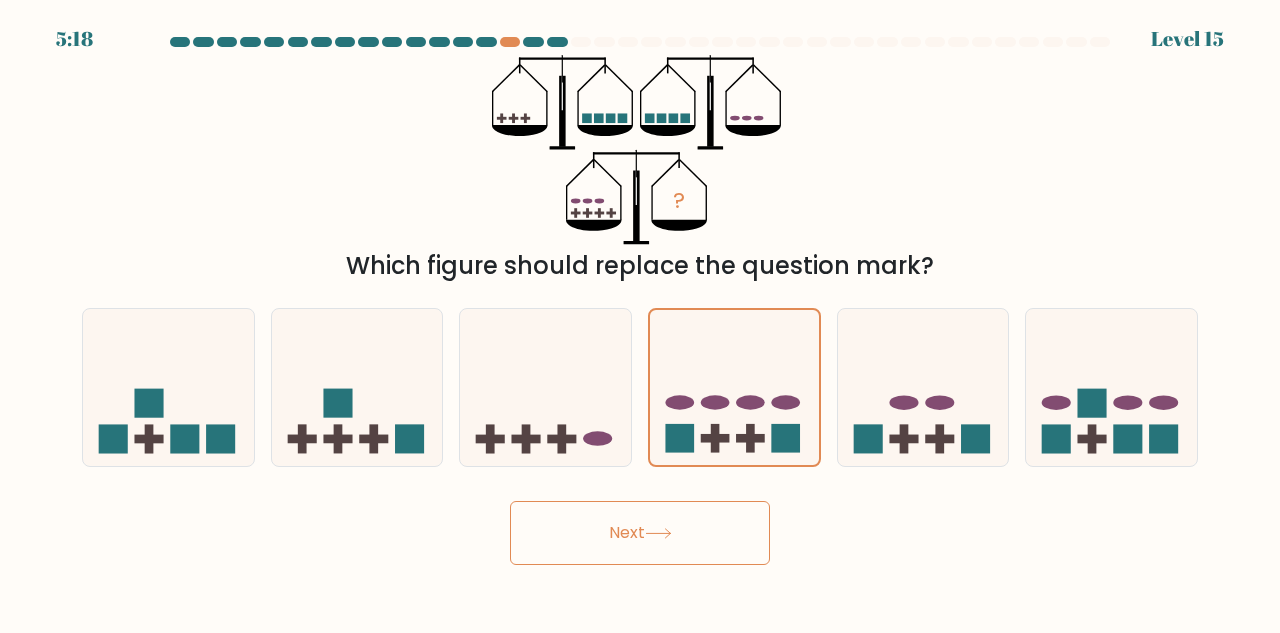 click on "Next" at bounding box center (640, 533) 